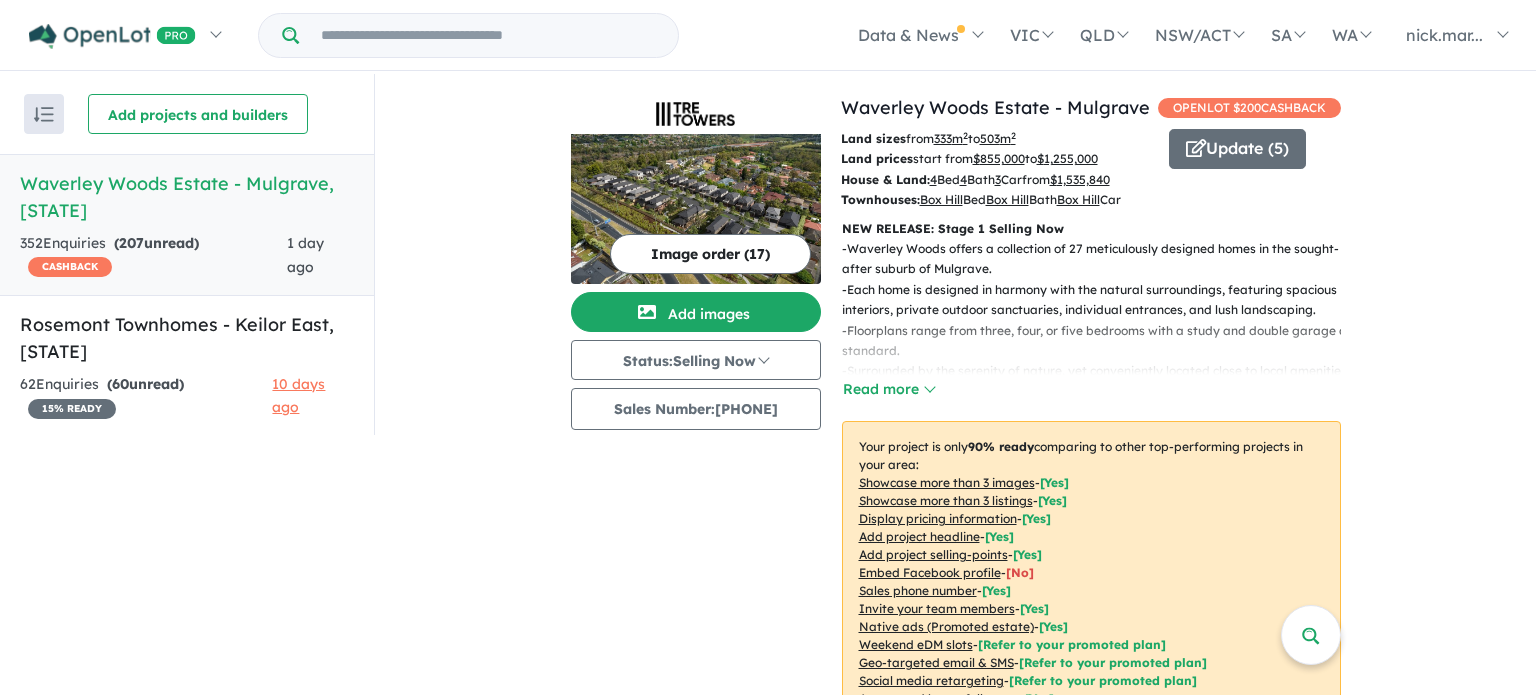 scroll, scrollTop: 0, scrollLeft: 0, axis: both 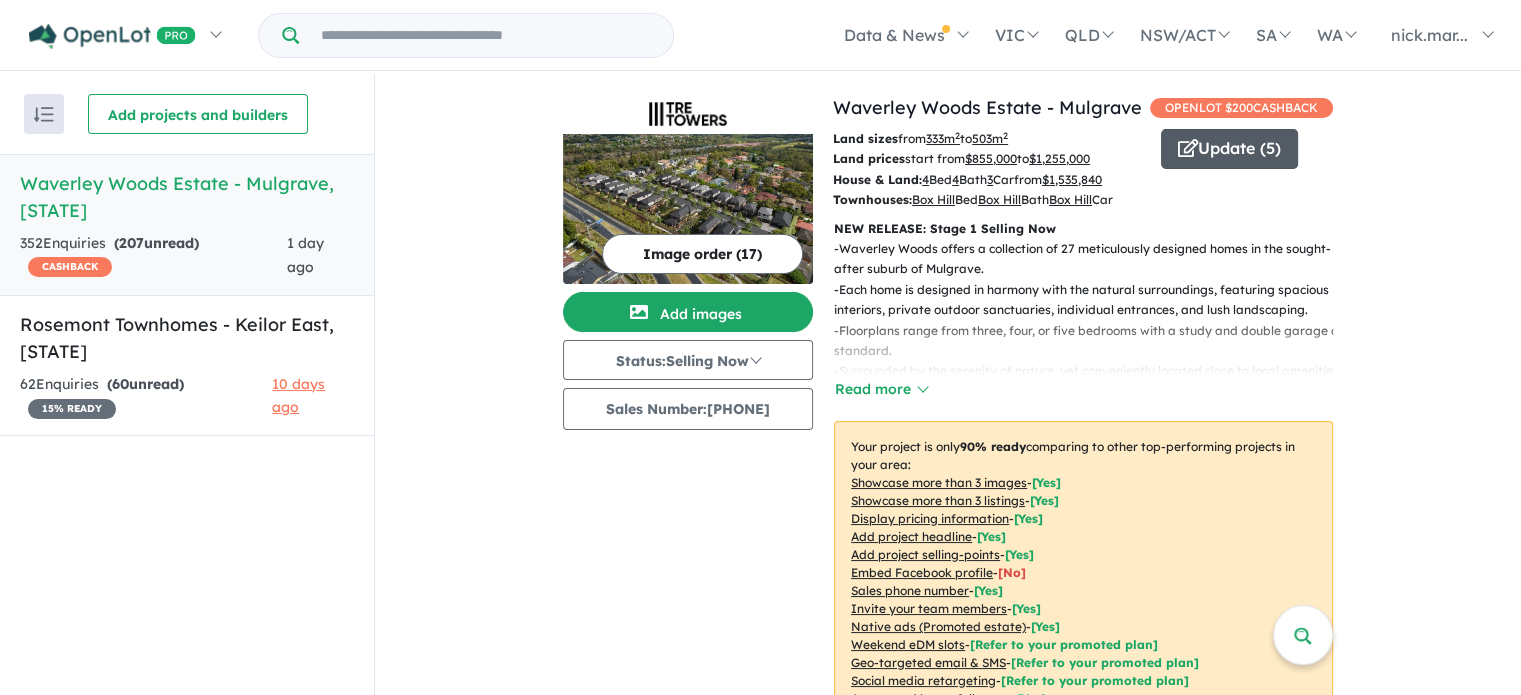 click on "Update ( 5 )" at bounding box center (1229, 149) 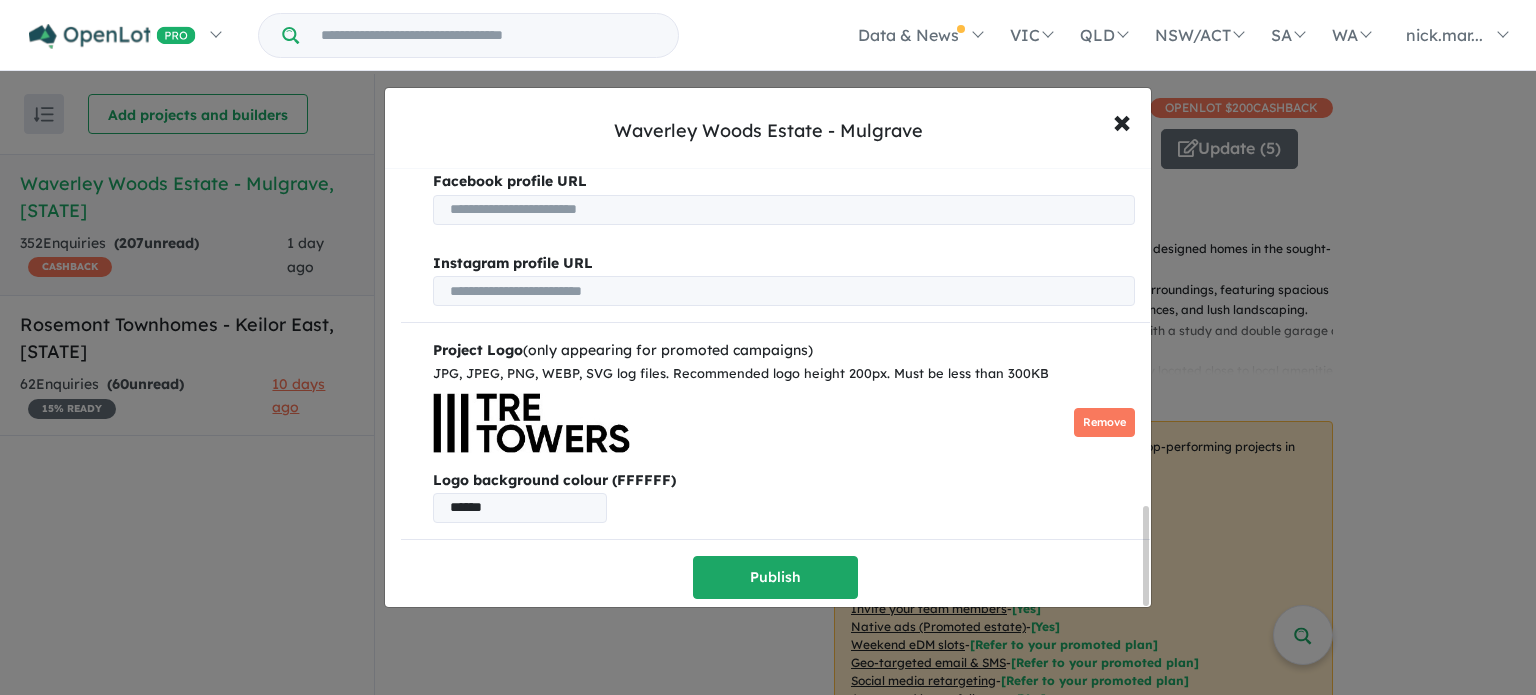 scroll, scrollTop: 1513, scrollLeft: 0, axis: vertical 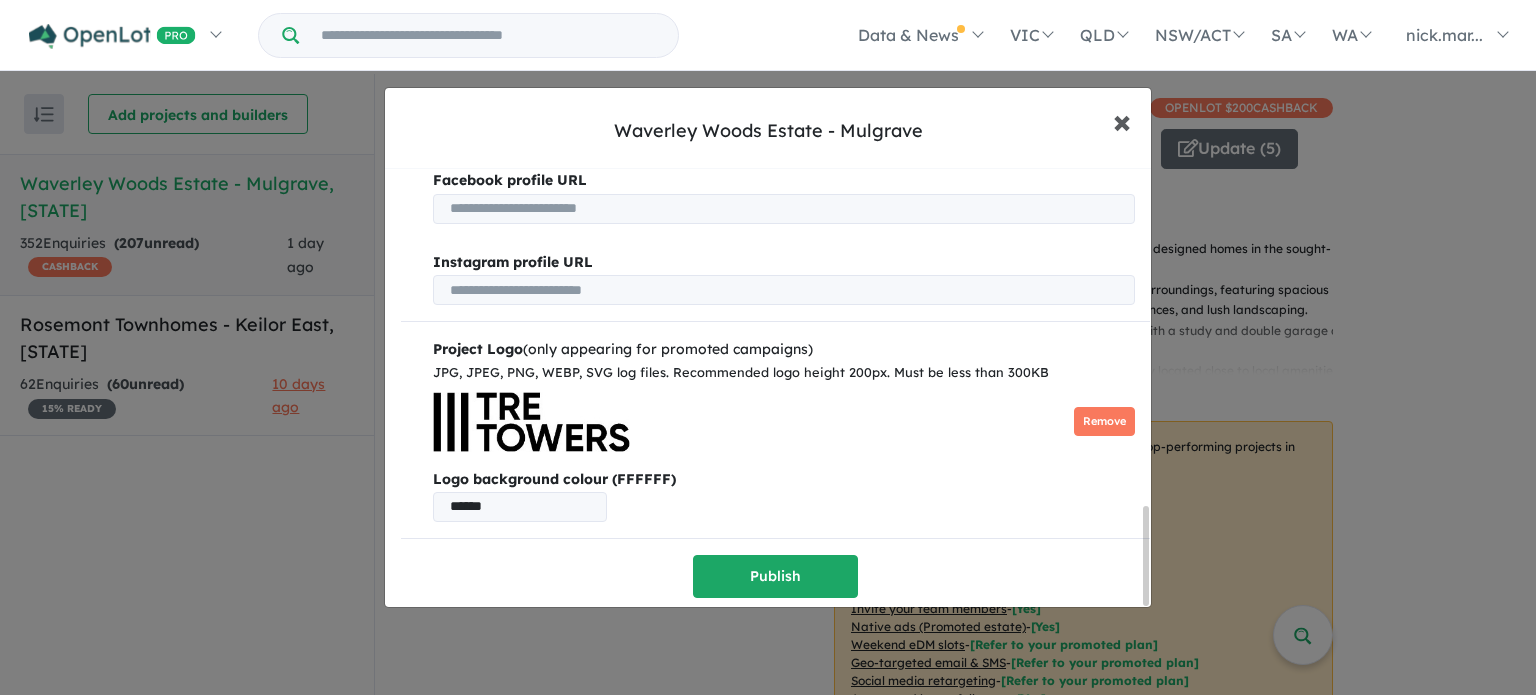 click on "×" at bounding box center [1122, 120] 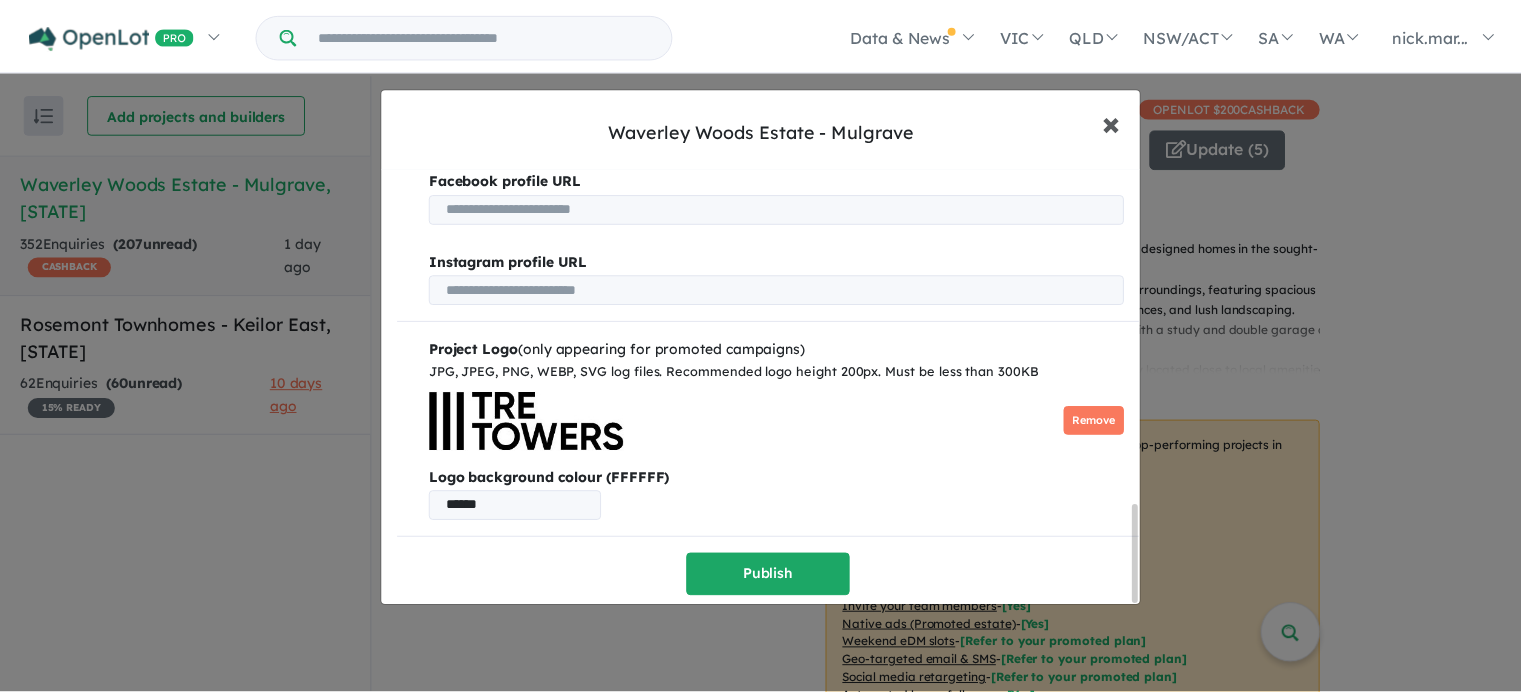 scroll, scrollTop: 0, scrollLeft: 0, axis: both 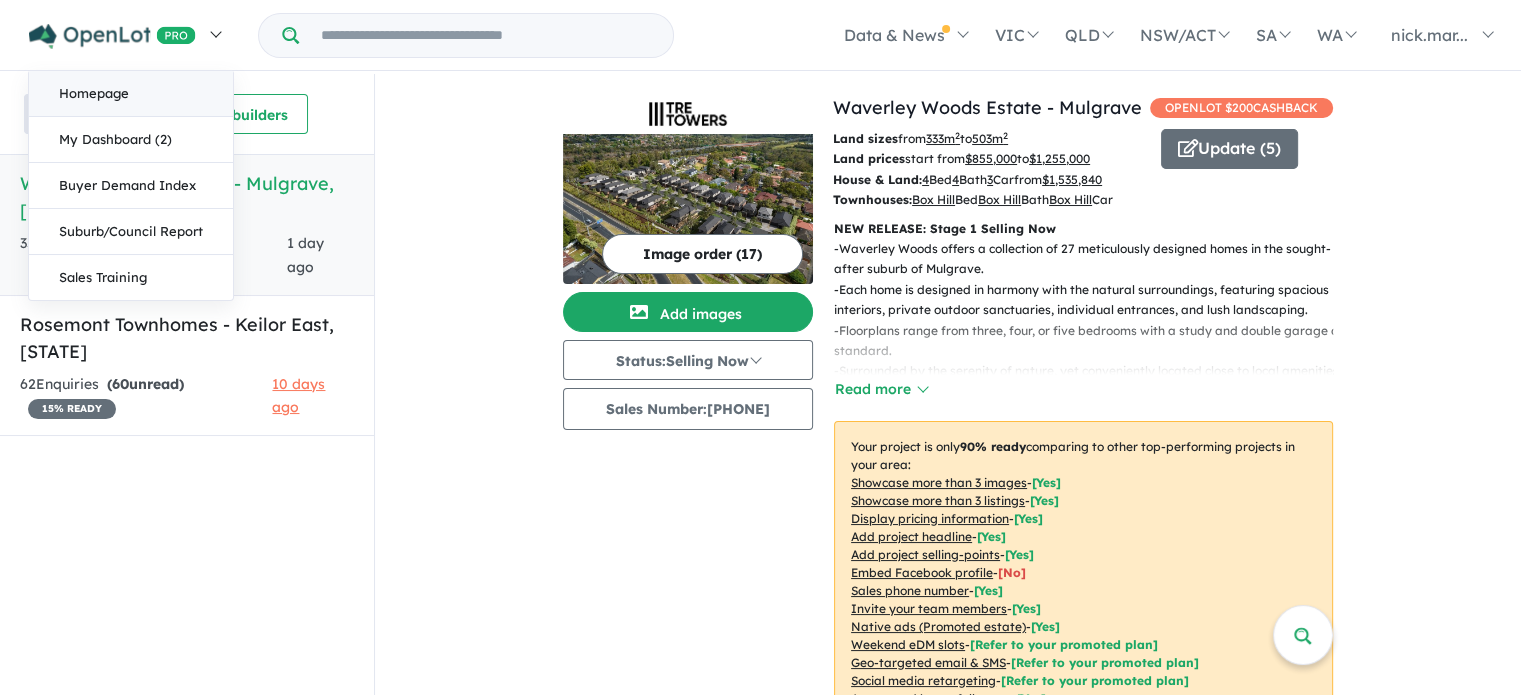 click on "Homepage" at bounding box center [131, 94] 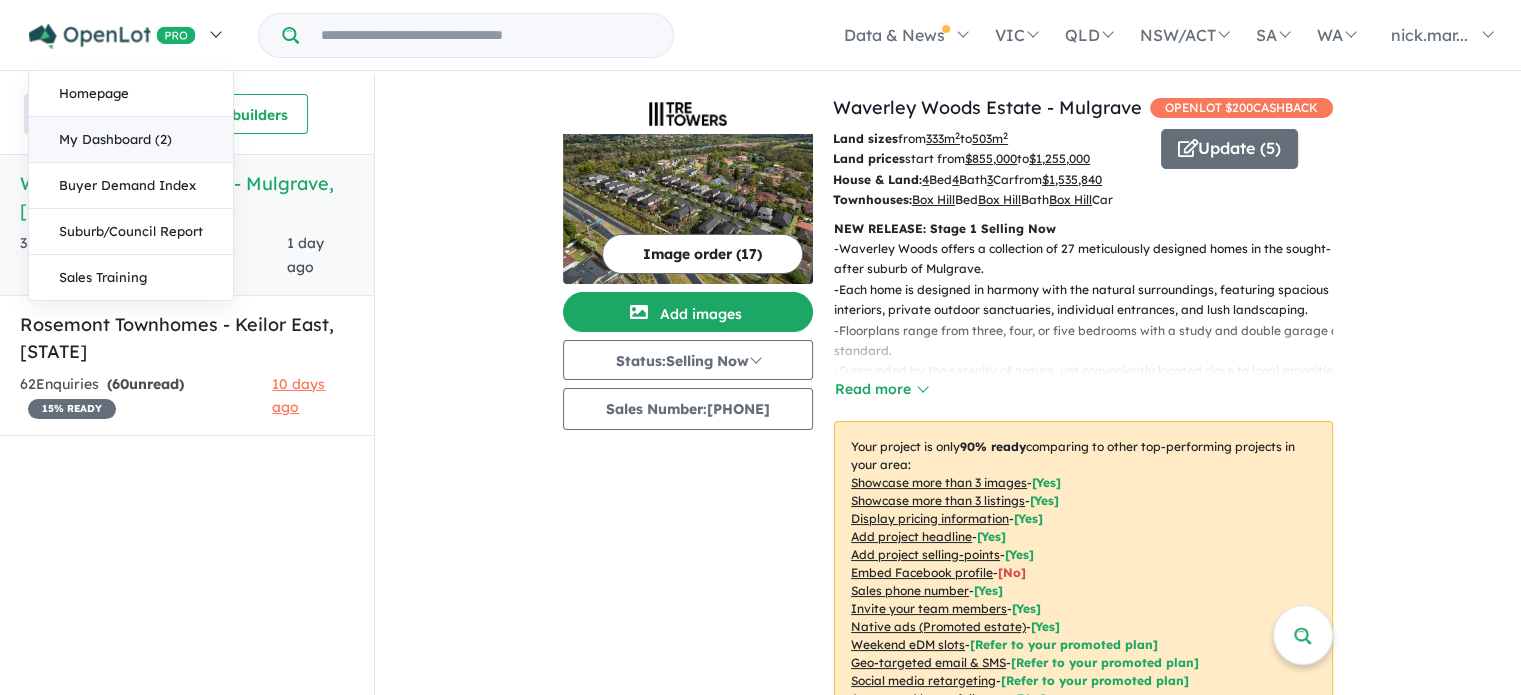 click on "My Dashboard (2)" at bounding box center (131, 140) 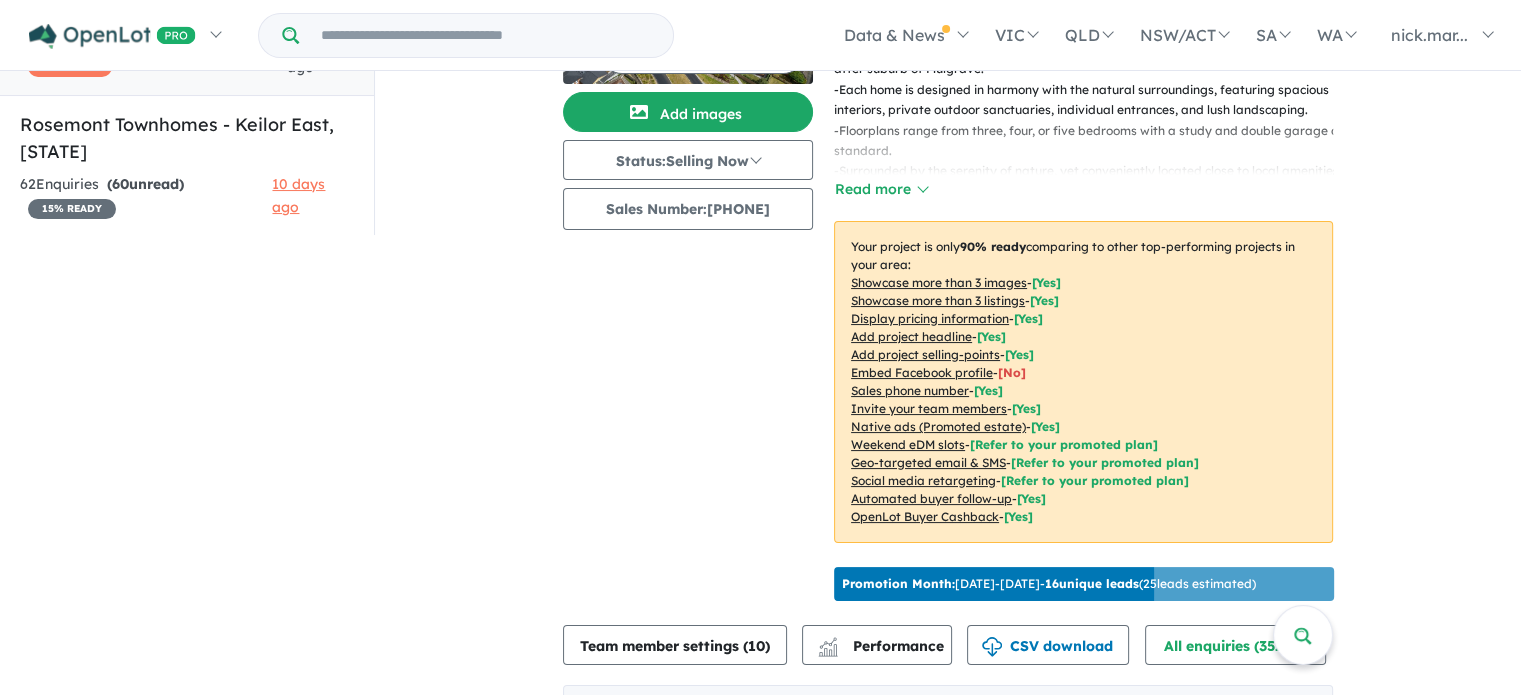 scroll, scrollTop: 100, scrollLeft: 0, axis: vertical 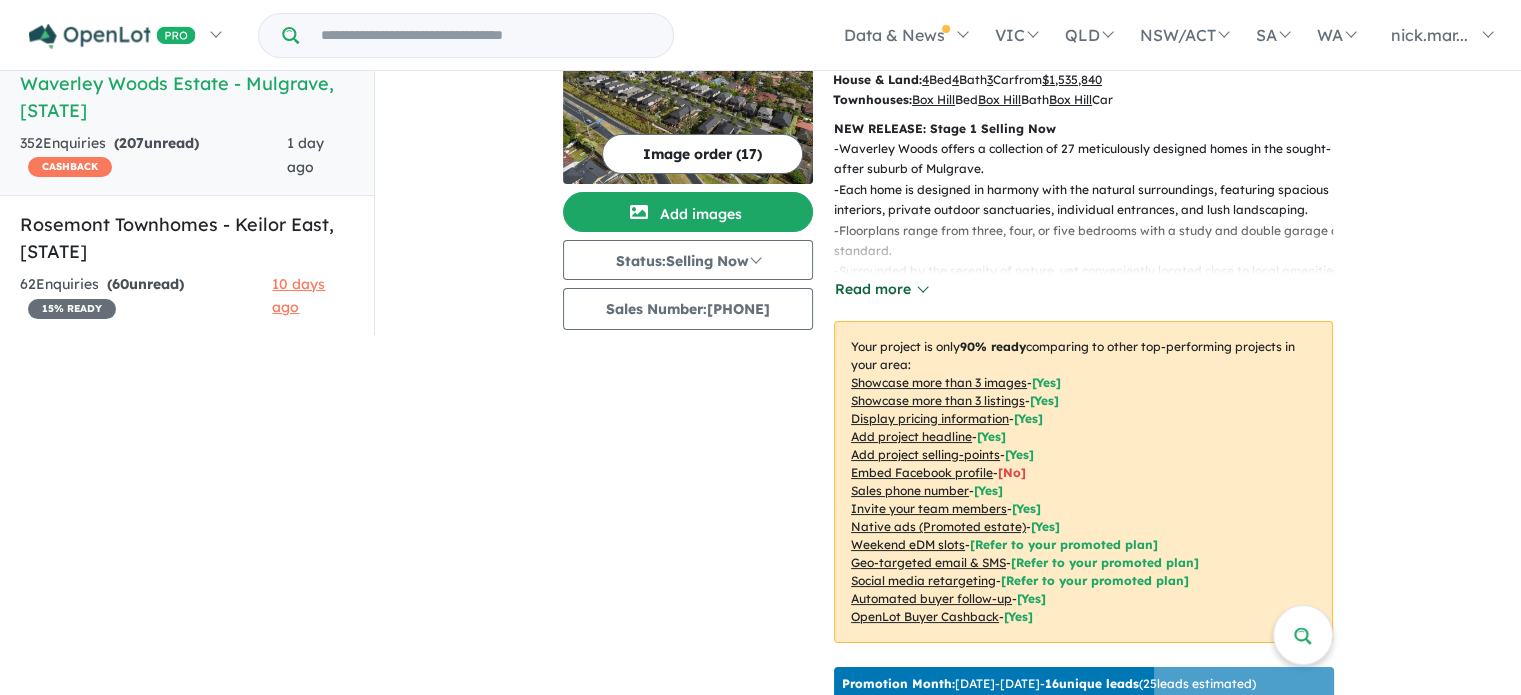 click on "Read more" at bounding box center (881, 289) 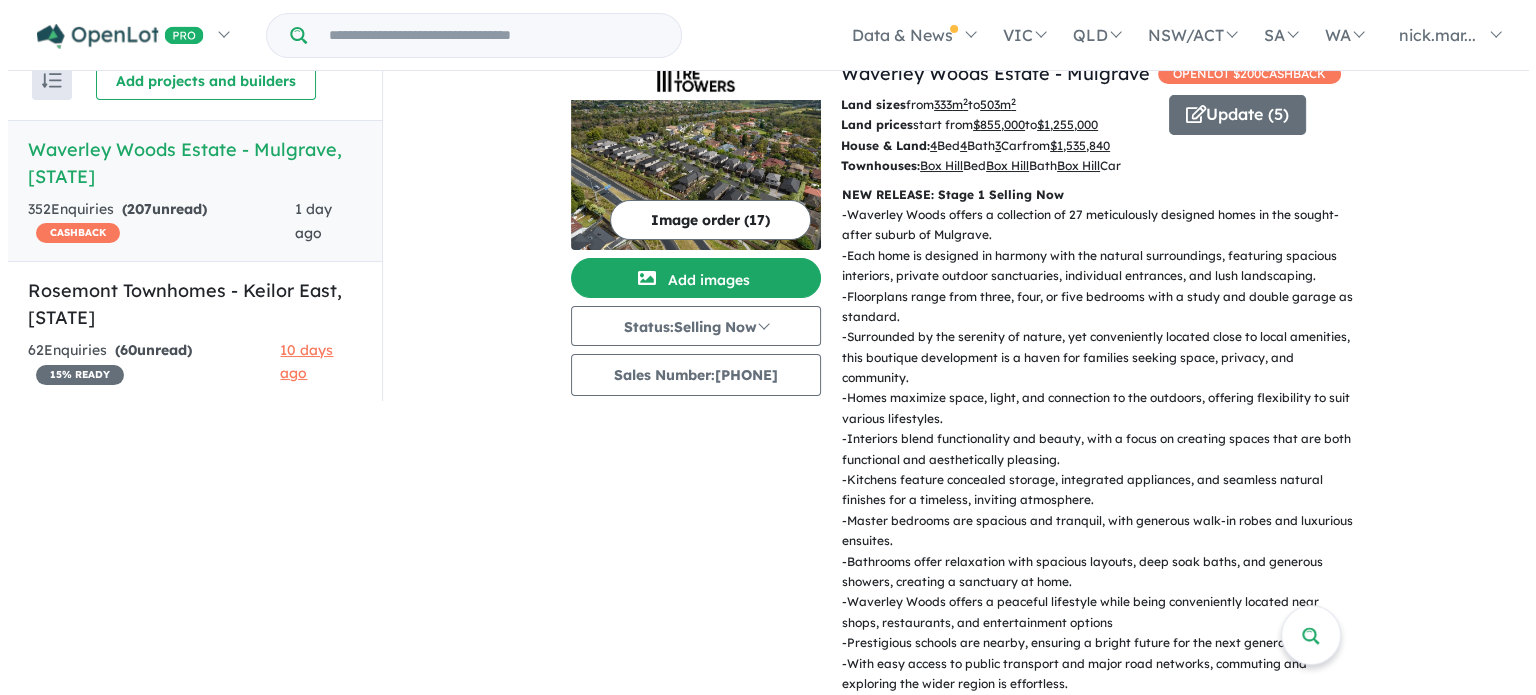 scroll, scrollTop: 0, scrollLeft: 0, axis: both 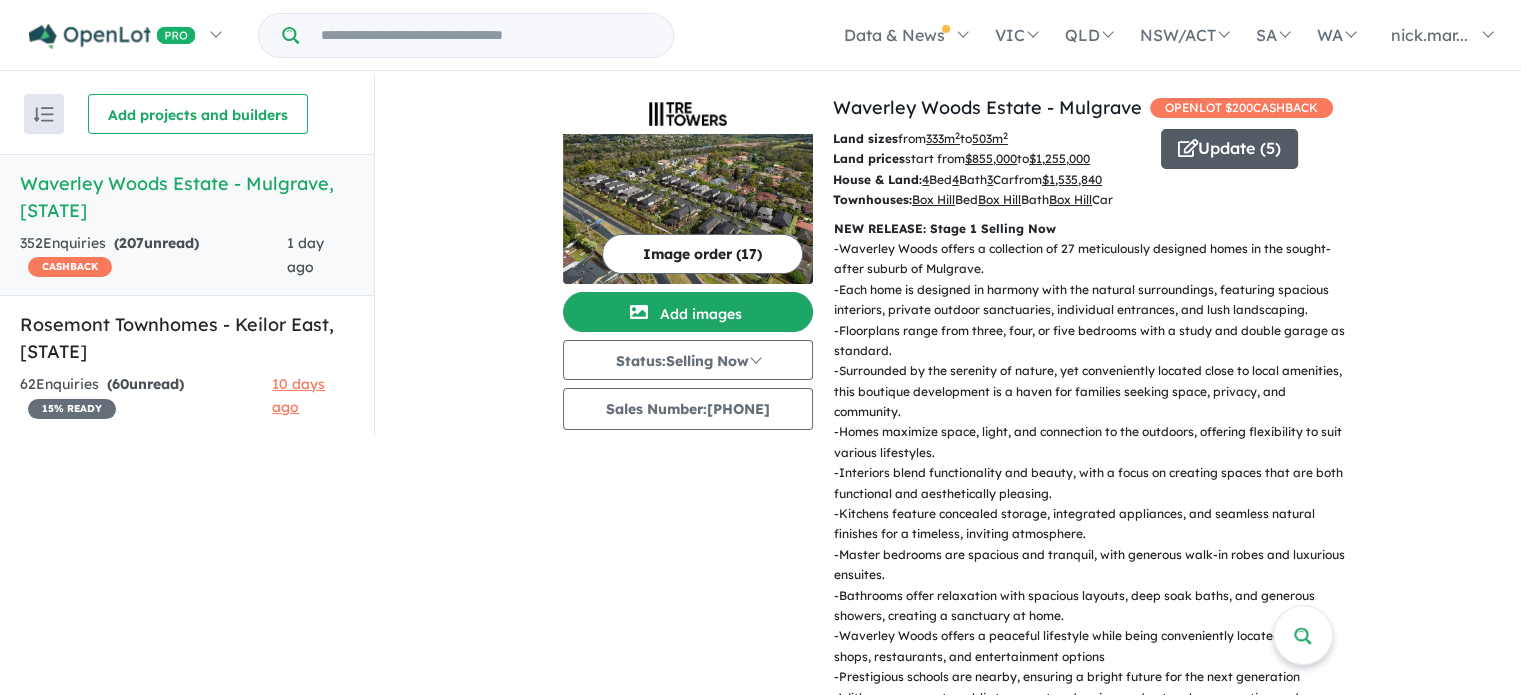 click on "Update ( 5 )" at bounding box center [1229, 149] 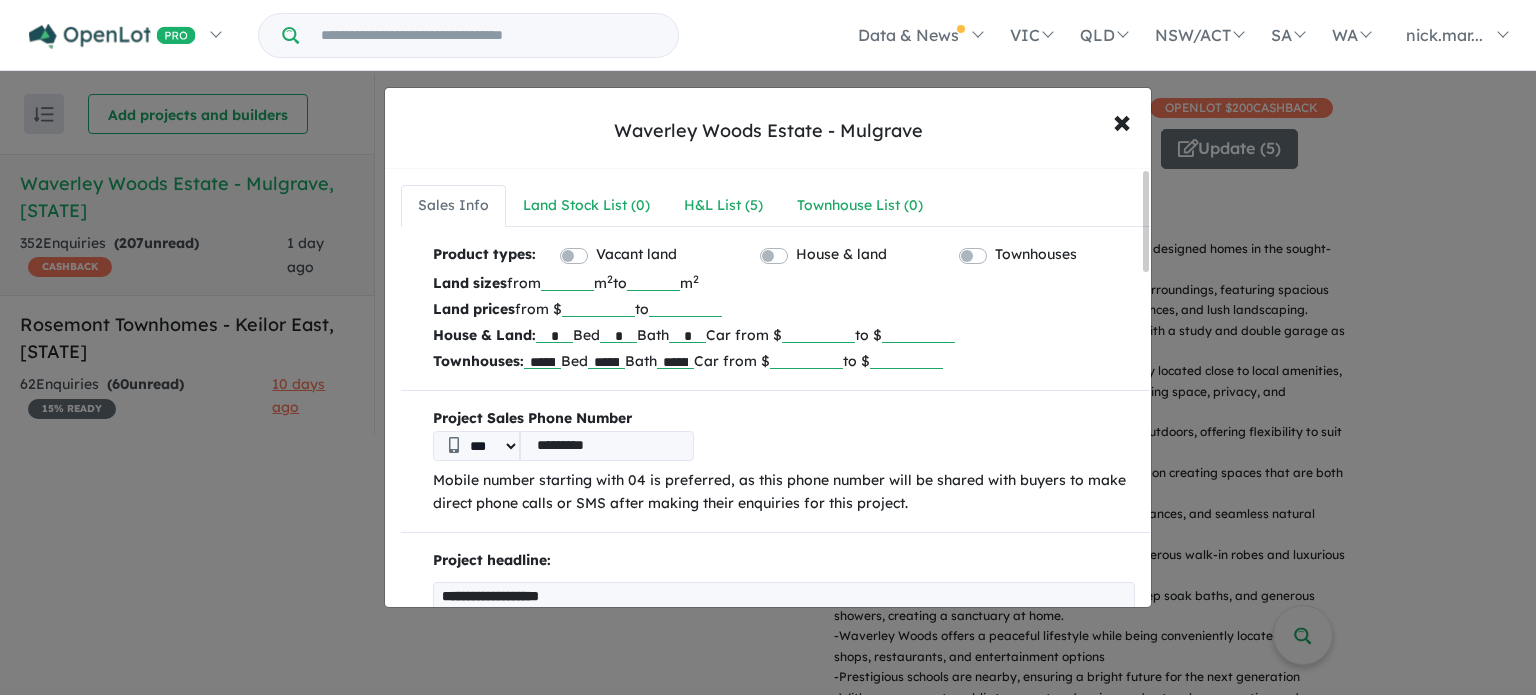 click on "*******" at bounding box center [818, 333] 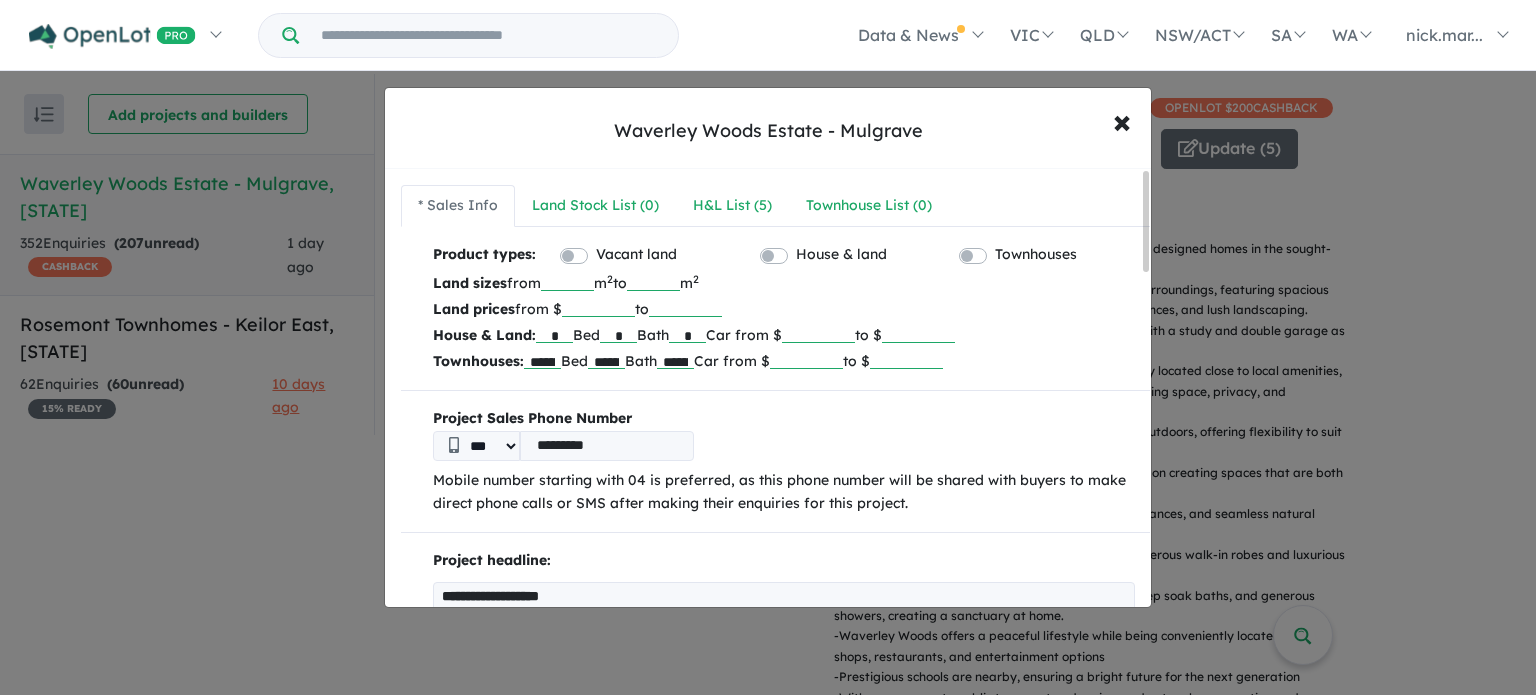 type on "*" 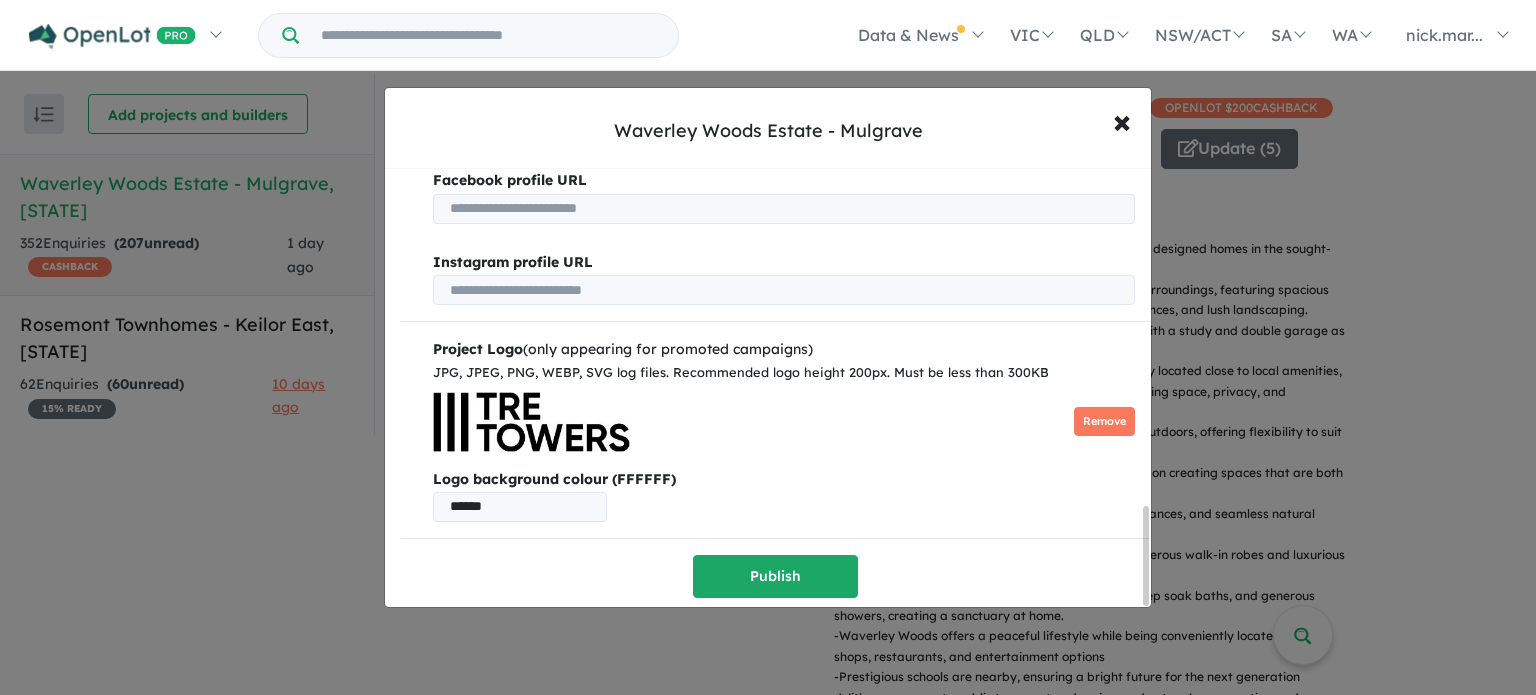 scroll, scrollTop: 1513, scrollLeft: 0, axis: vertical 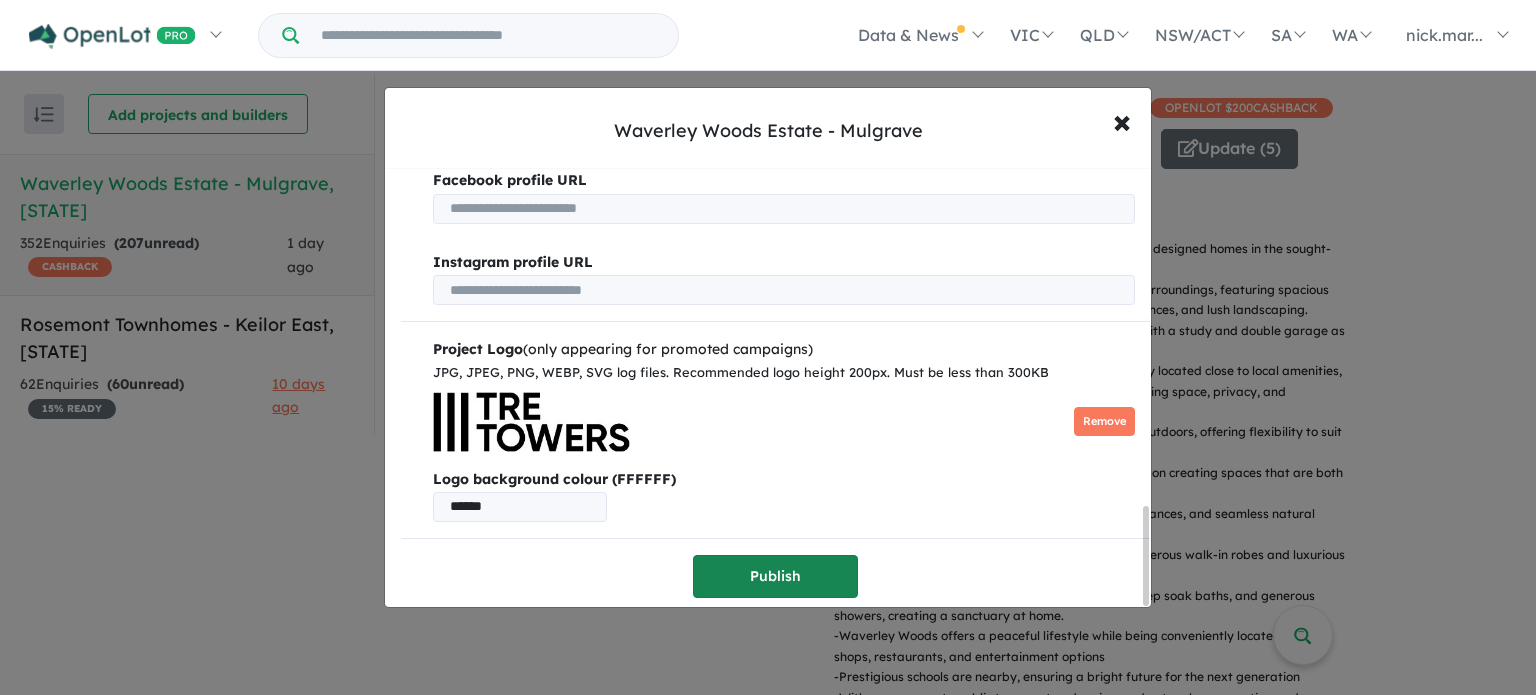 click on "Publish" at bounding box center (775, 576) 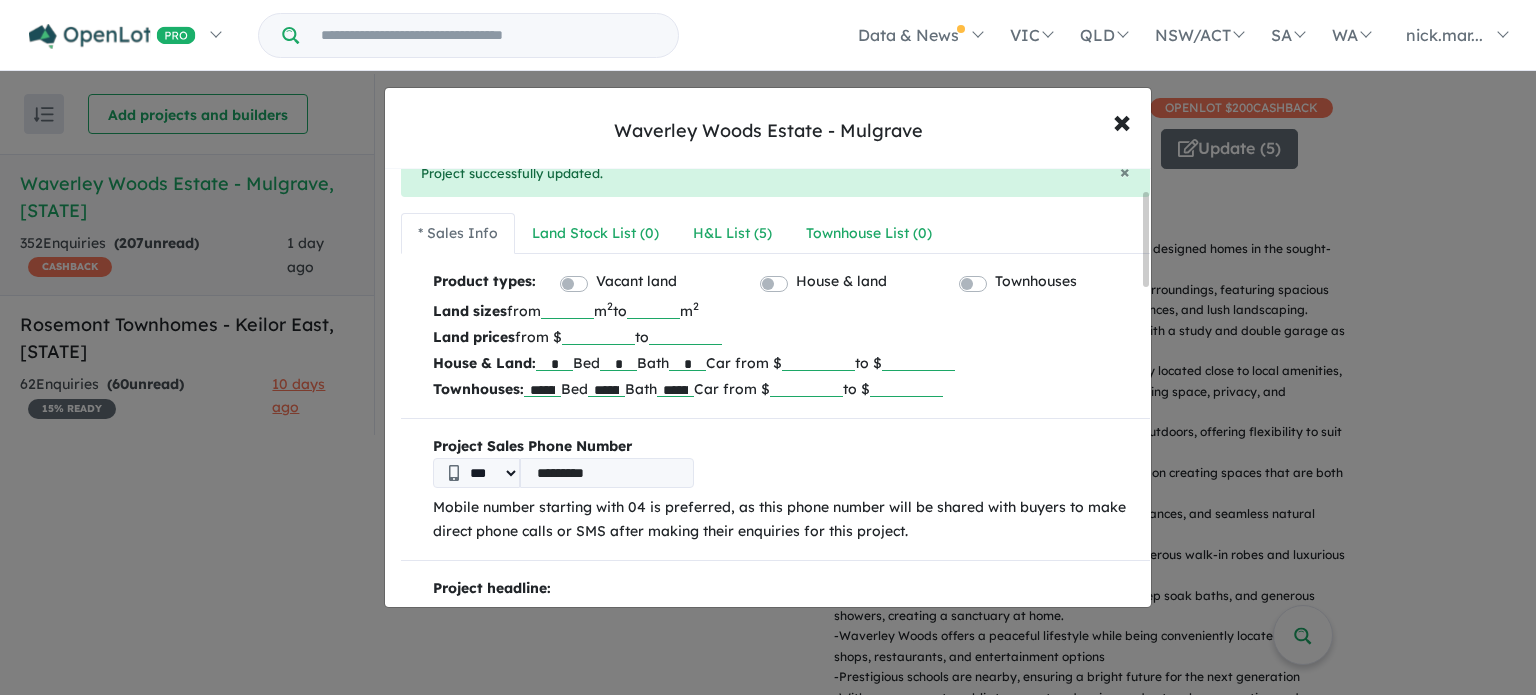 scroll, scrollTop: 0, scrollLeft: 0, axis: both 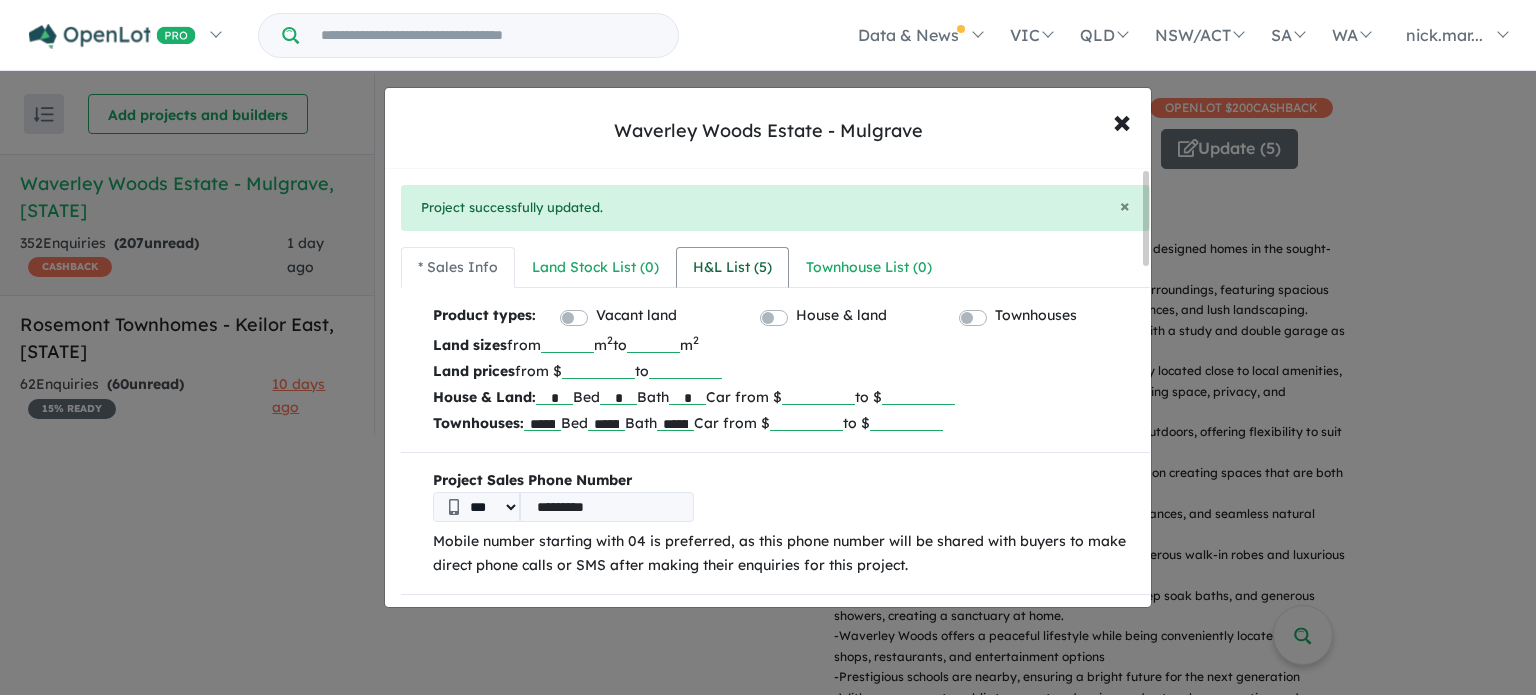 click on "H&L List ( 5 )" at bounding box center [732, 268] 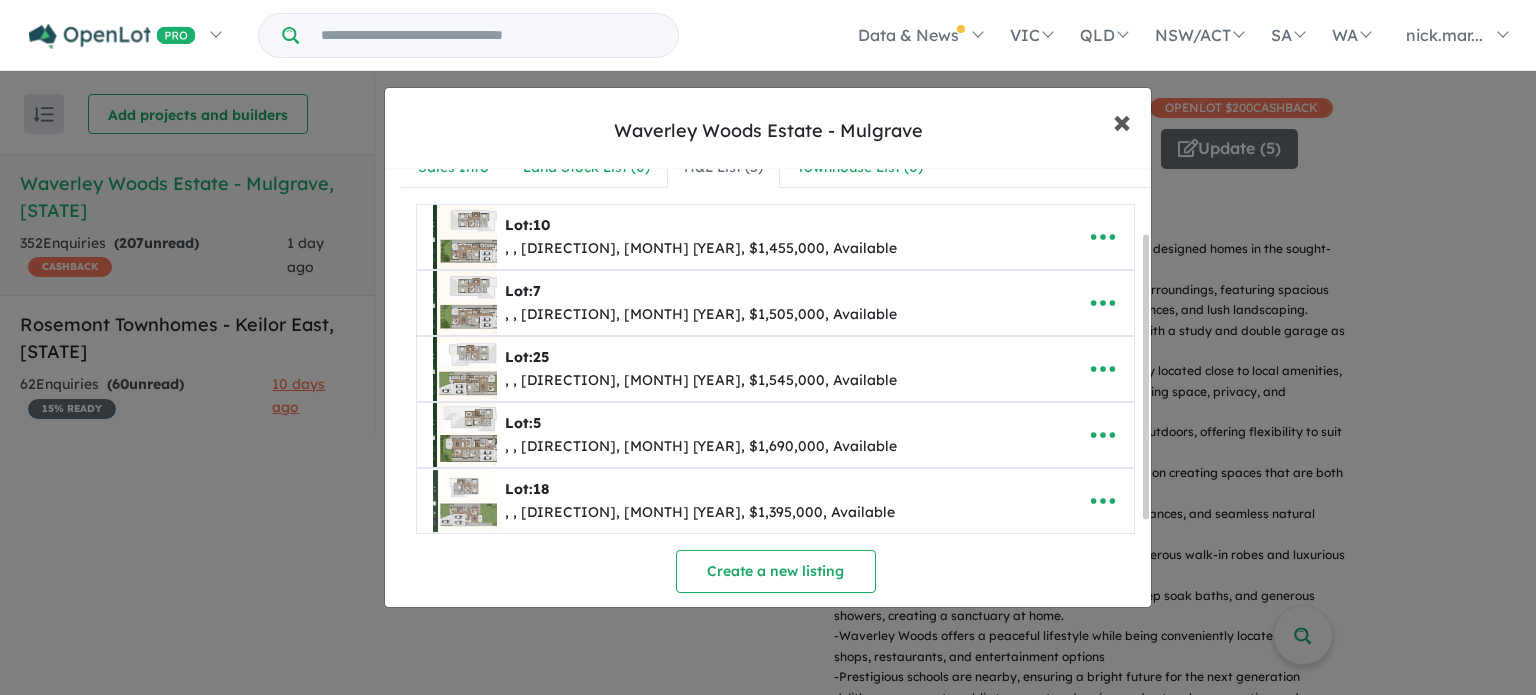 click on "×" at bounding box center (1122, 120) 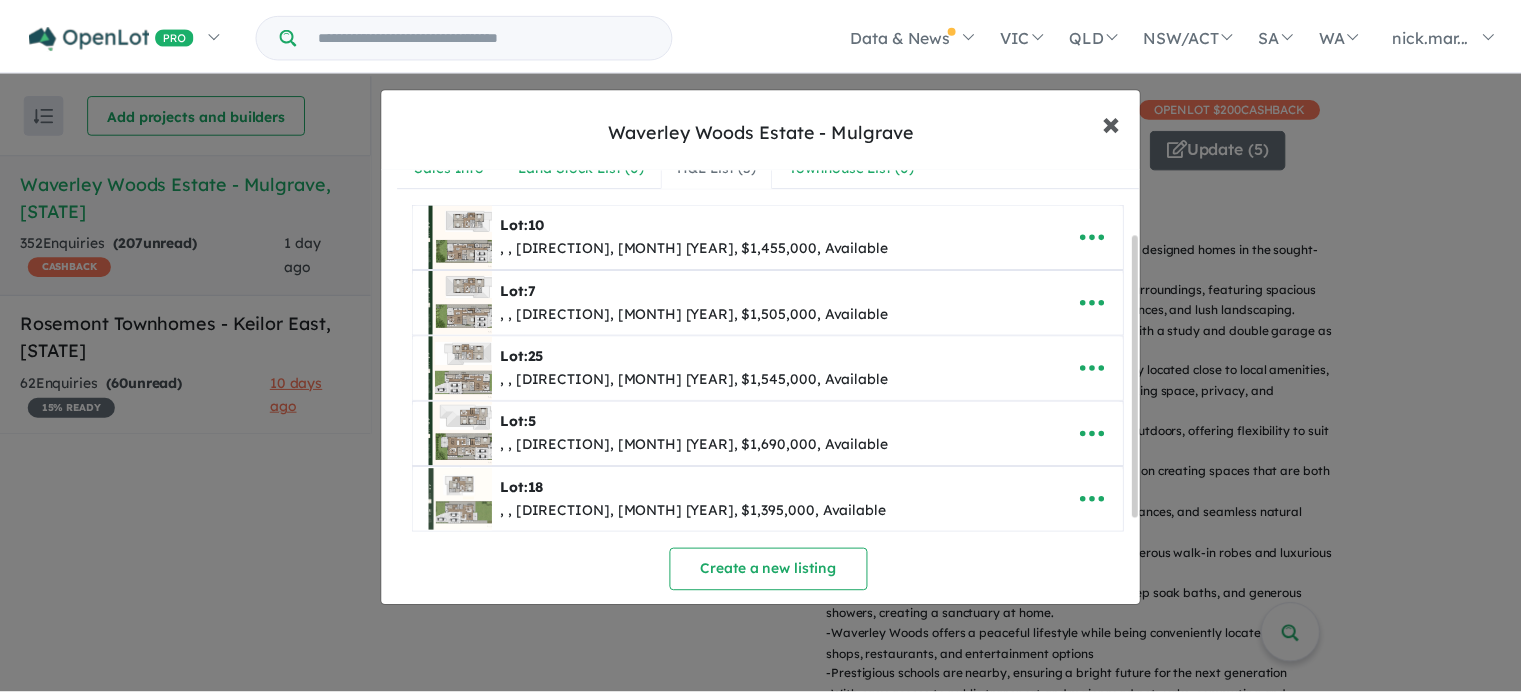 scroll, scrollTop: 0, scrollLeft: 0, axis: both 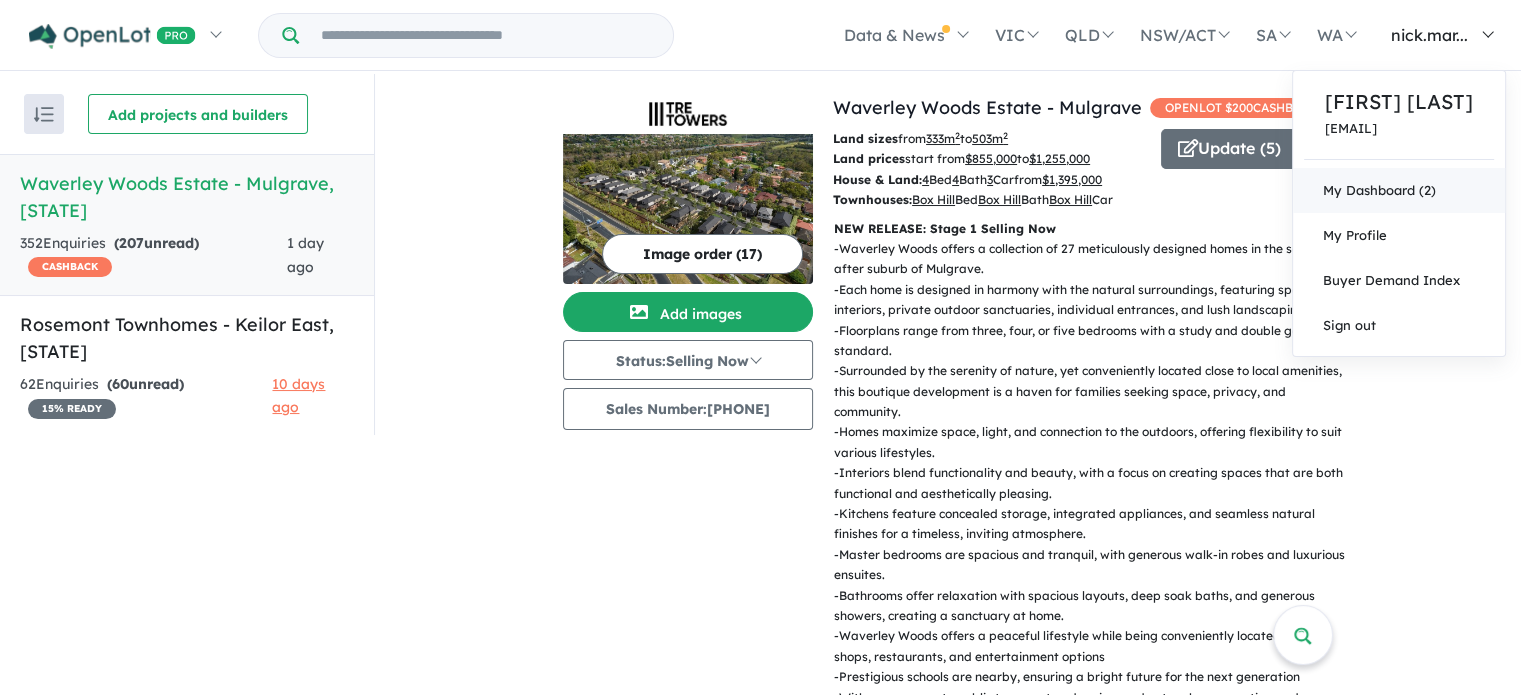 click on "My Dashboard (2)" at bounding box center [1399, 190] 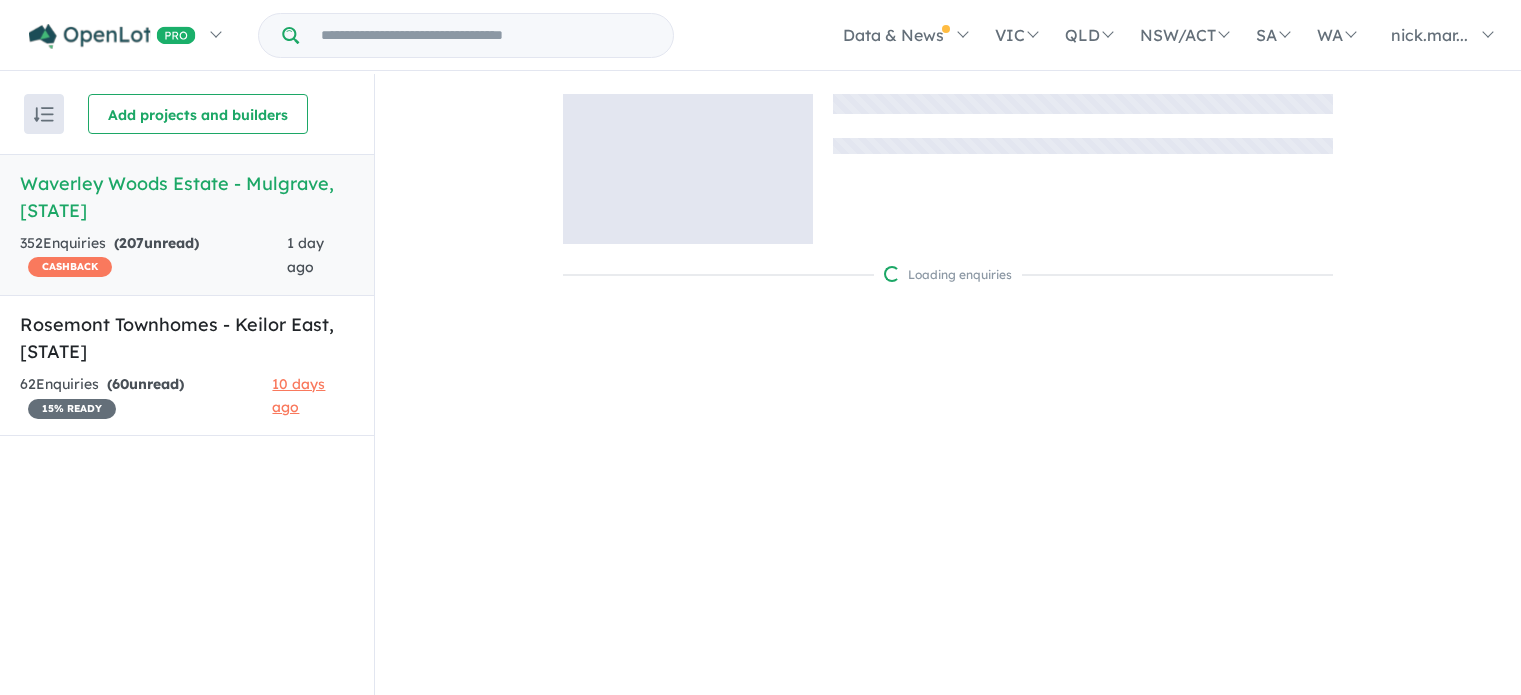 scroll, scrollTop: 0, scrollLeft: 0, axis: both 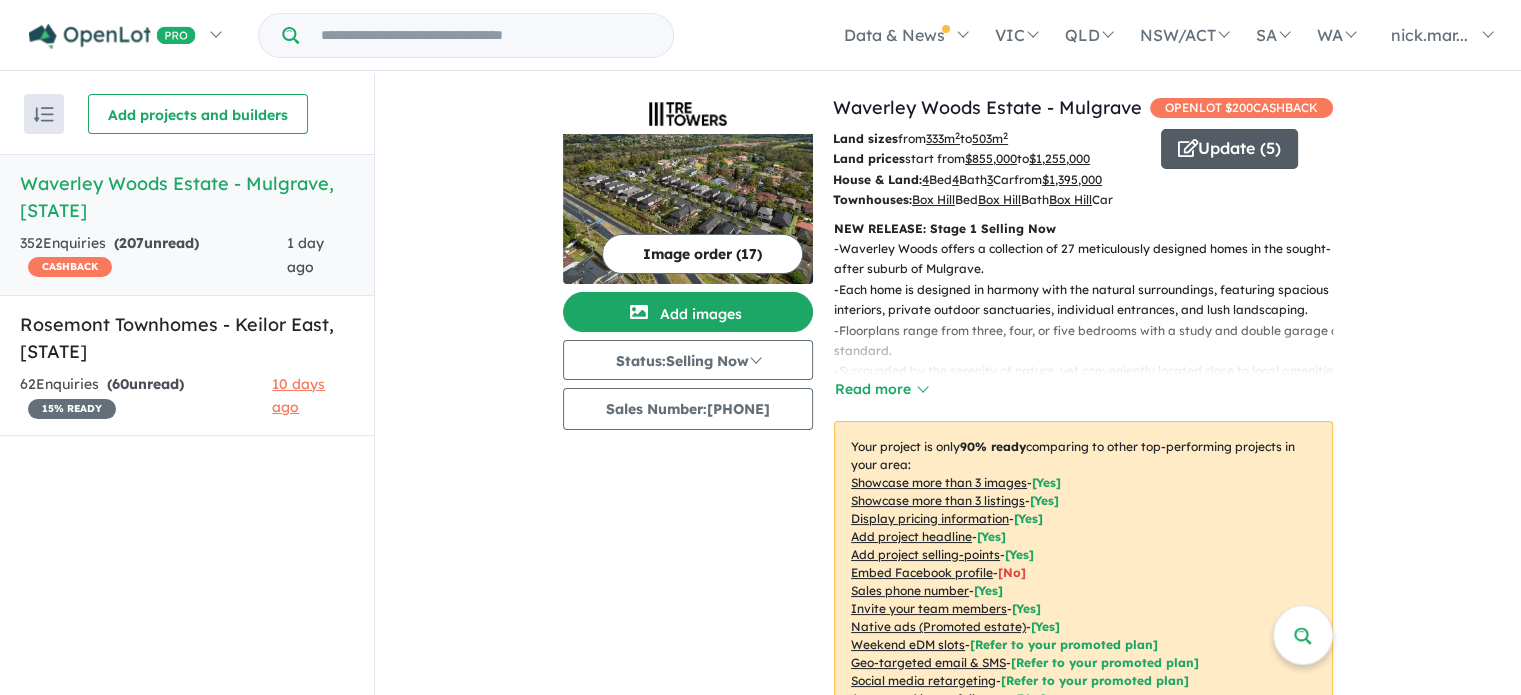 click on "Update ( 5 )" at bounding box center (1229, 149) 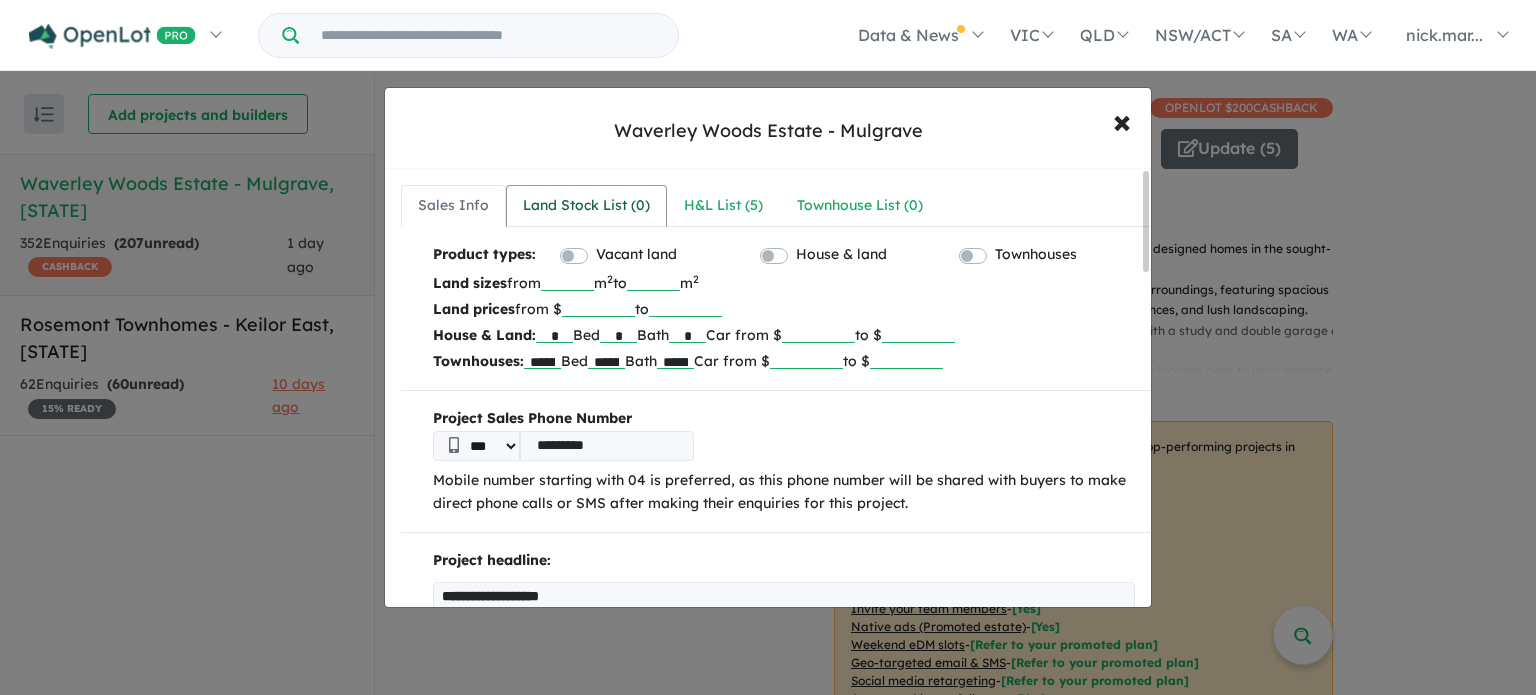 click on "Land Stock List ( 0 )" at bounding box center (586, 206) 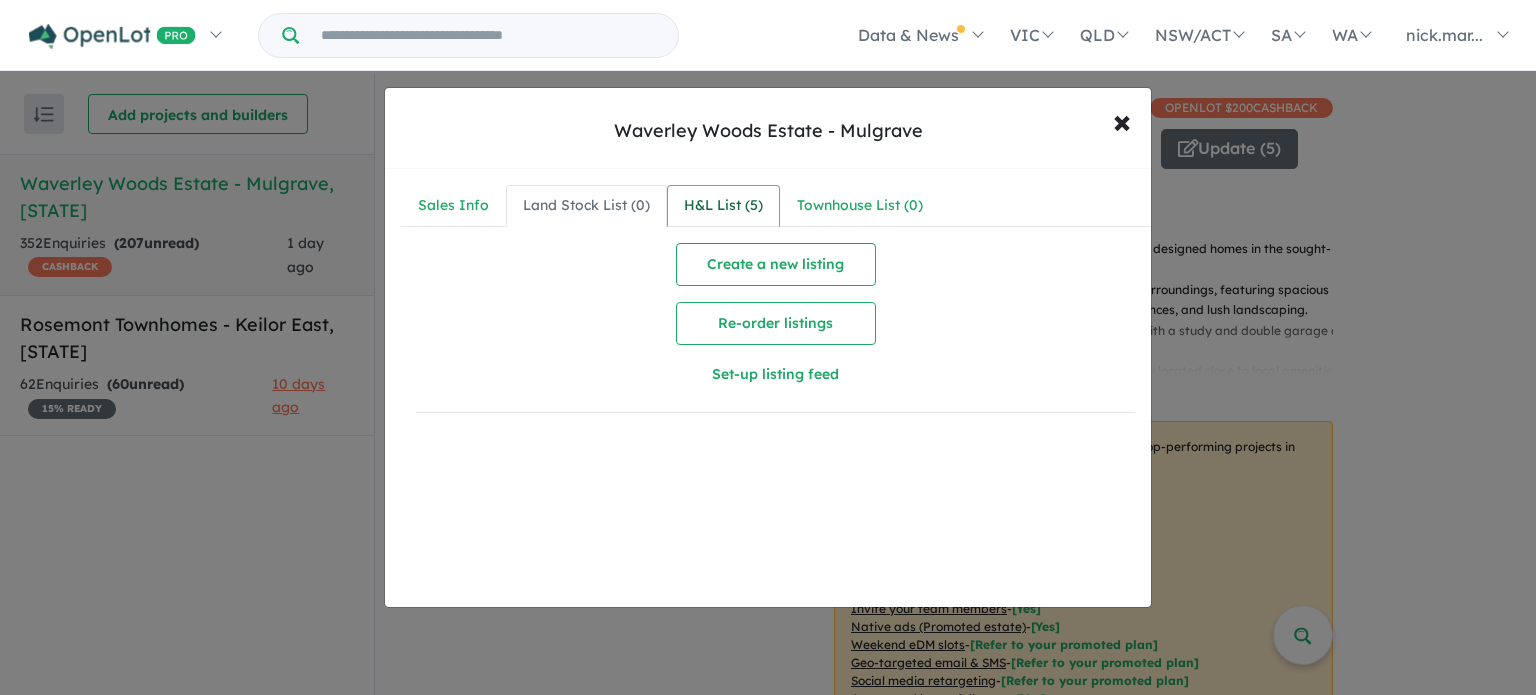 click on "H&L List ( 5 )" at bounding box center (723, 206) 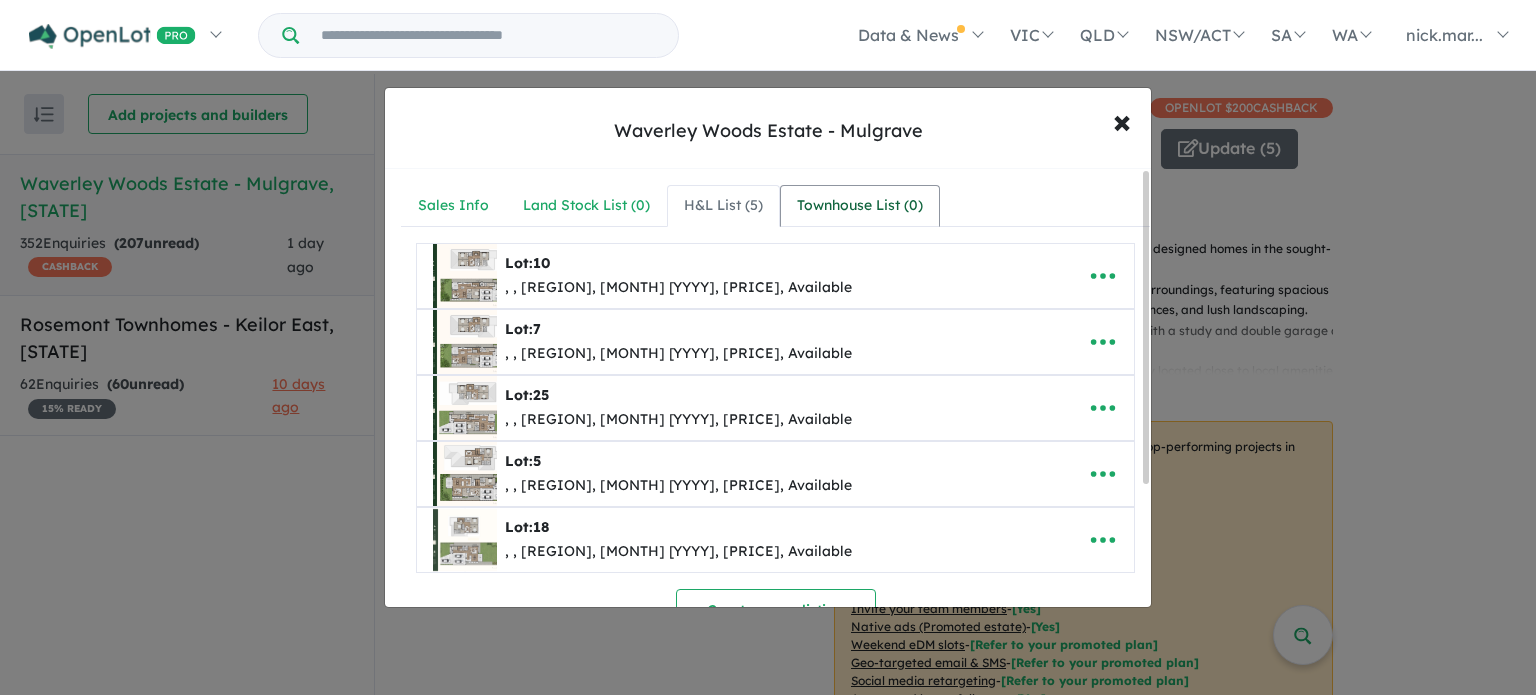 click on "Townhouse List ( 0 )" at bounding box center [860, 206] 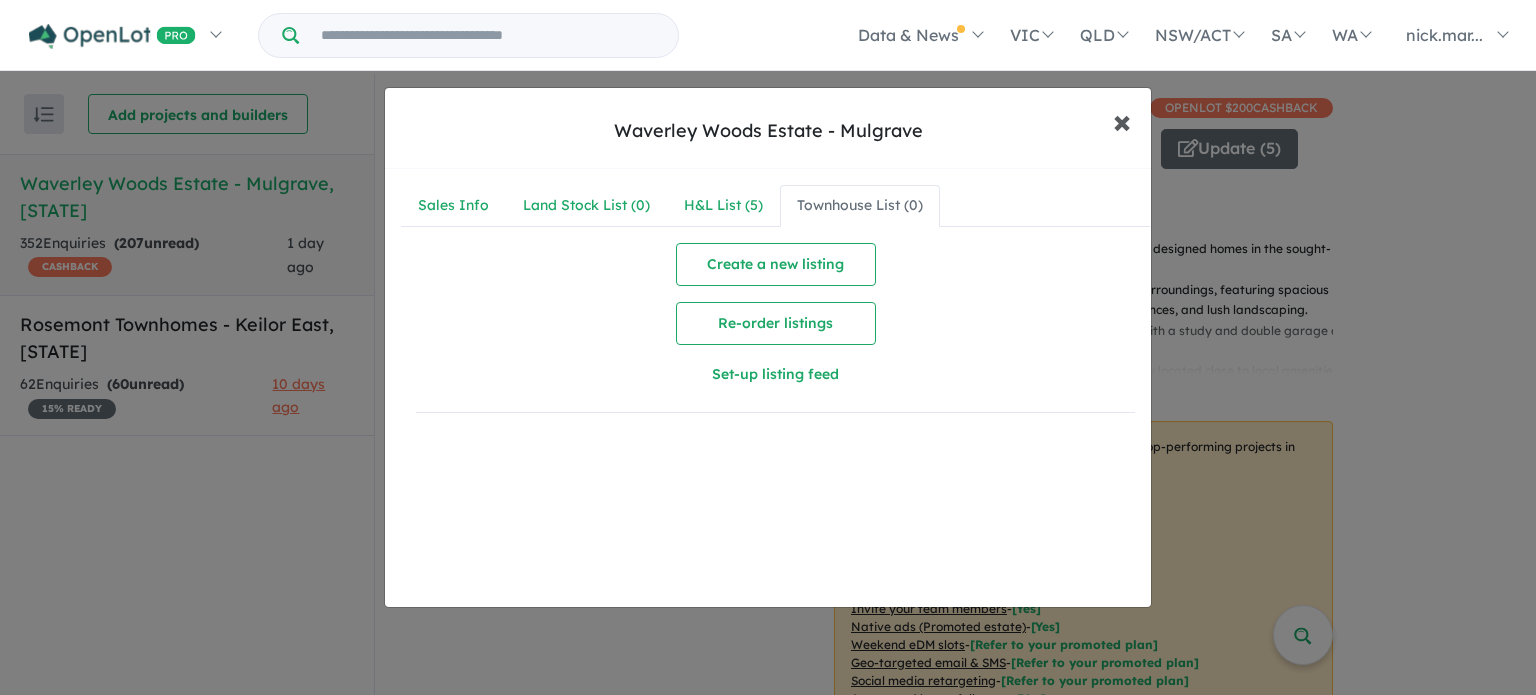 click on "×" at bounding box center [1122, 120] 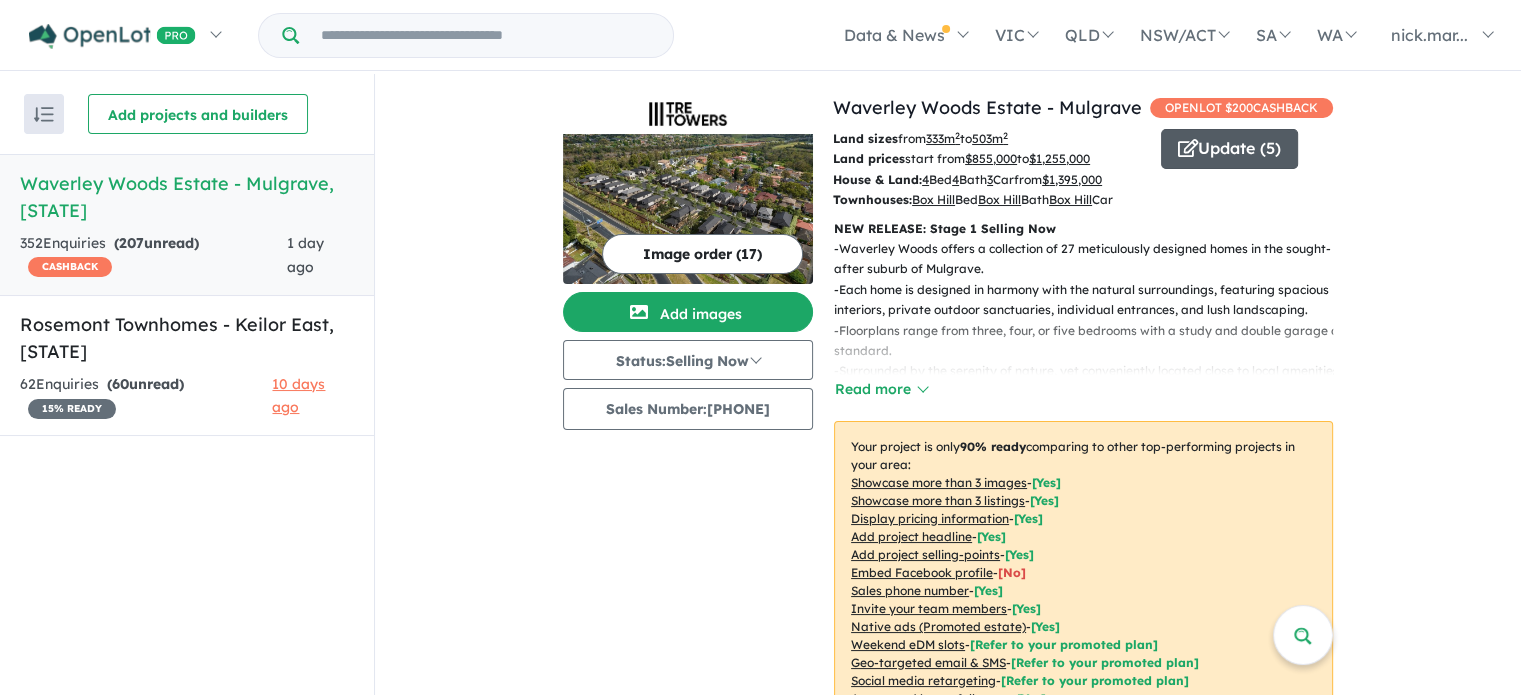 click on "Update ( 5 )" at bounding box center [1229, 149] 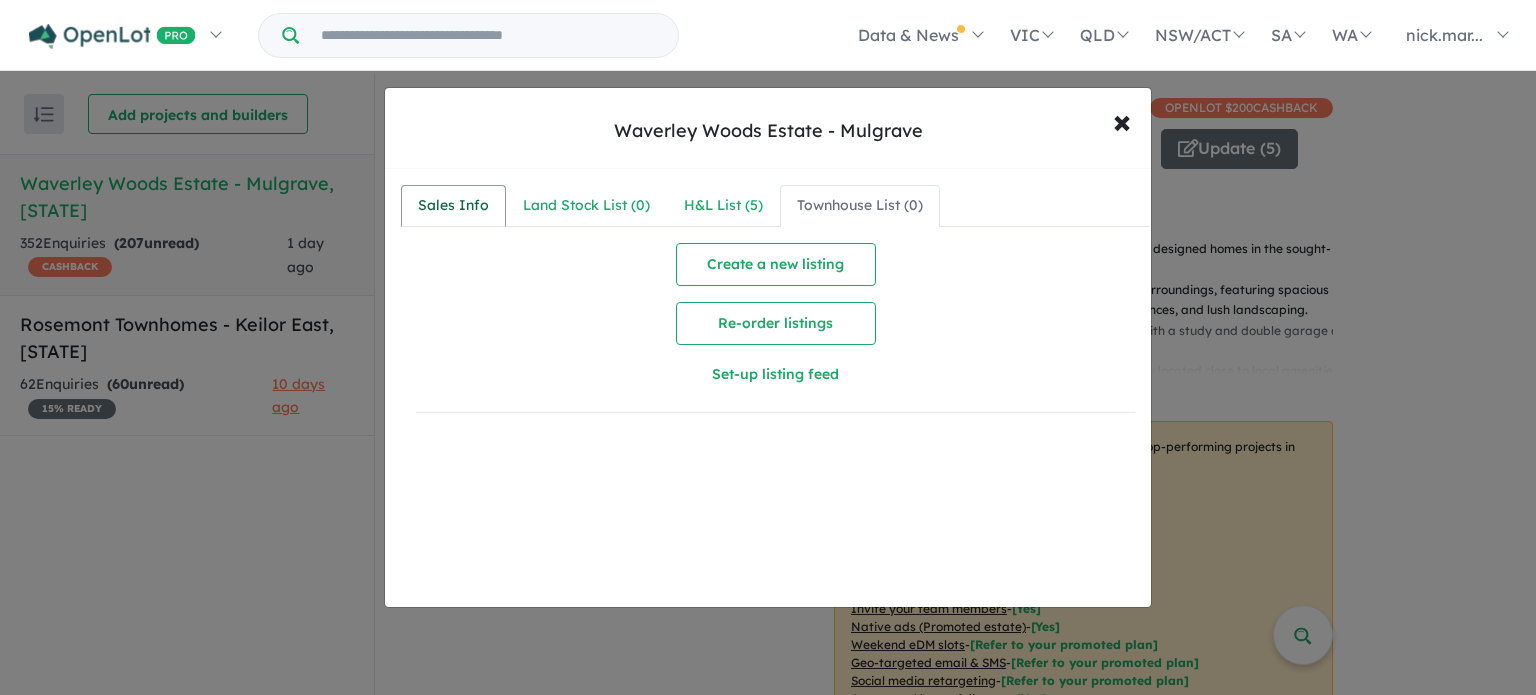 click on "Sales Info" at bounding box center (453, 206) 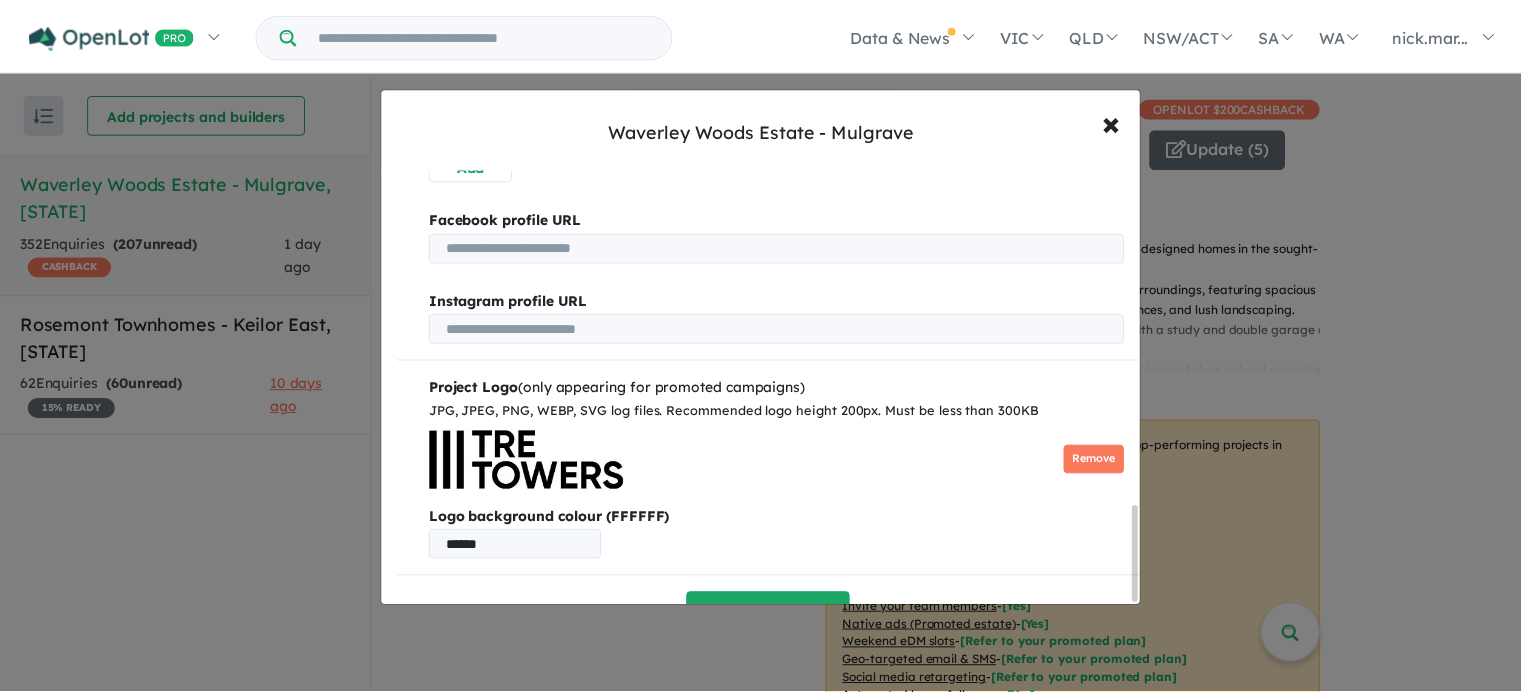 scroll, scrollTop: 1552, scrollLeft: 0, axis: vertical 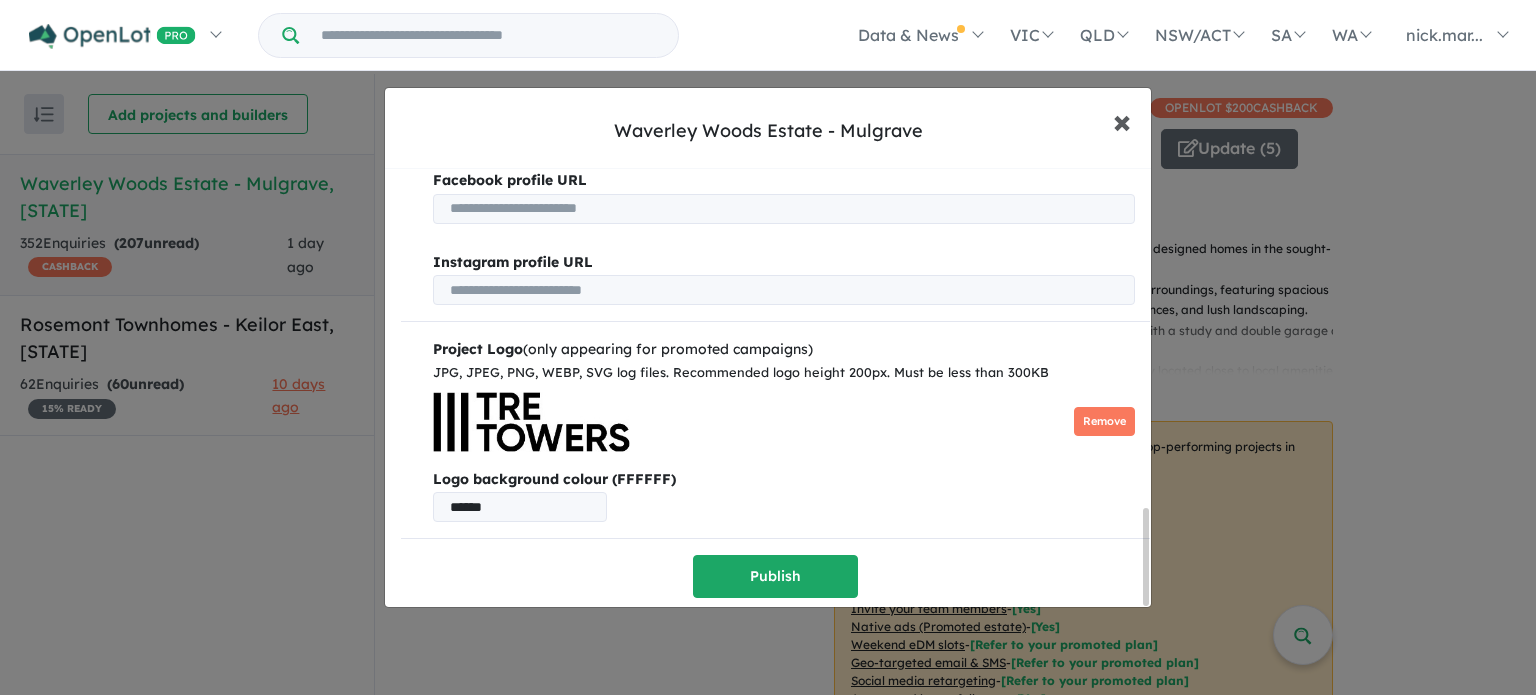 click on "×" at bounding box center [1122, 120] 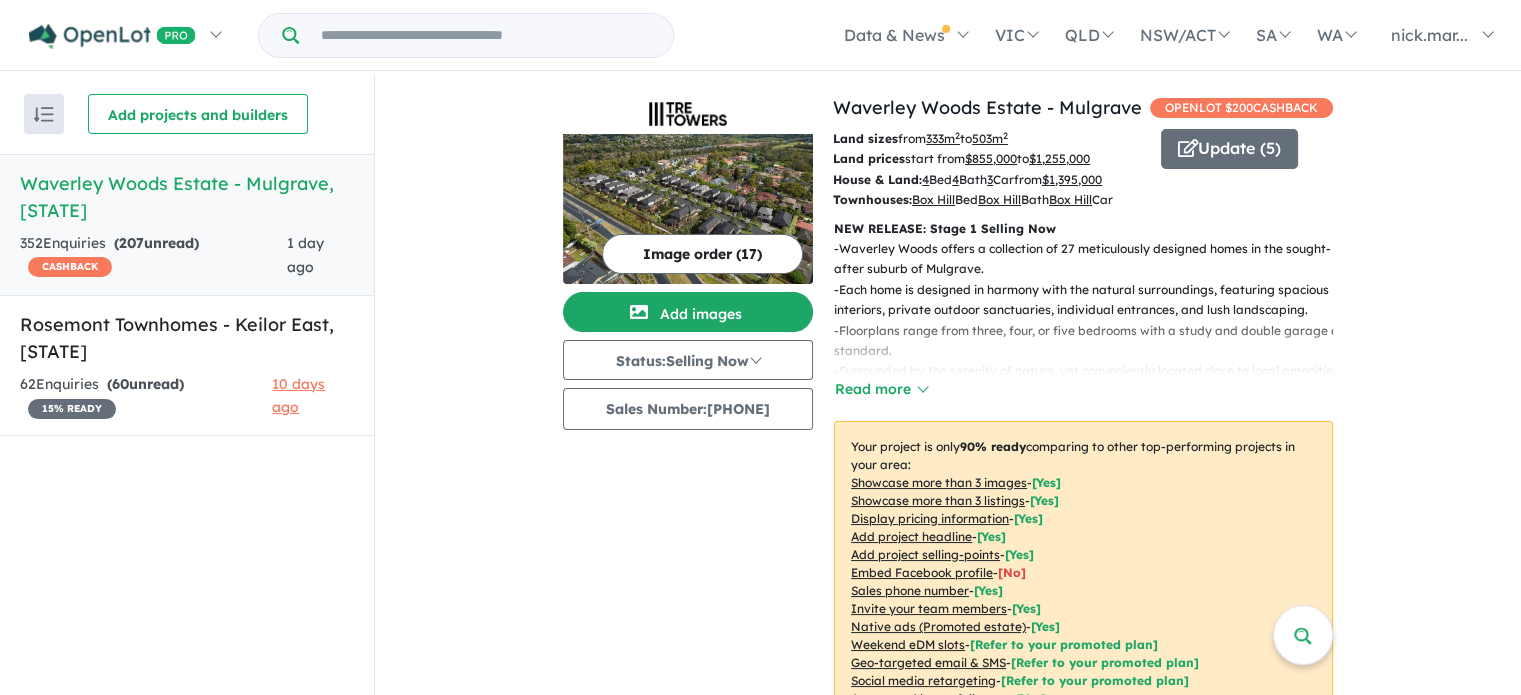 click at bounding box center (44, 114) 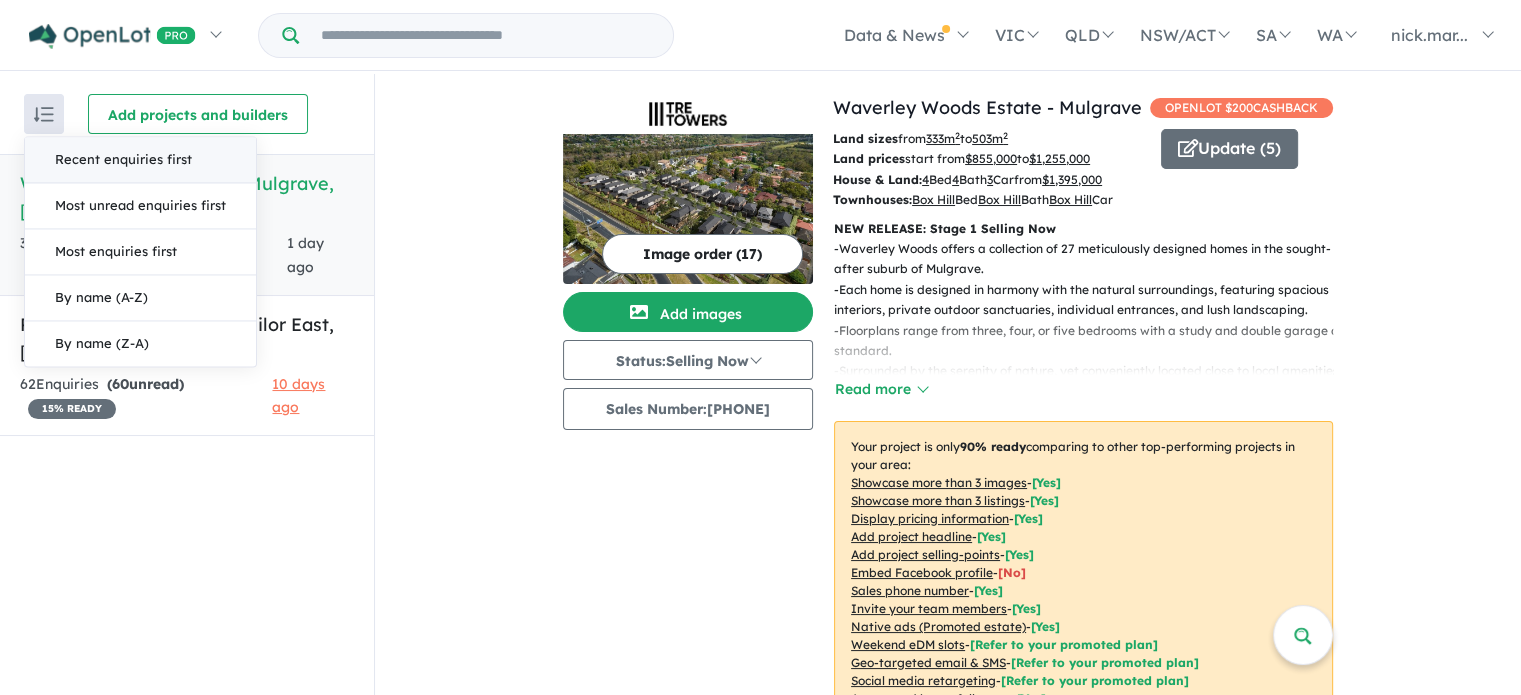 click on "Recent enquiries first" at bounding box center (140, 160) 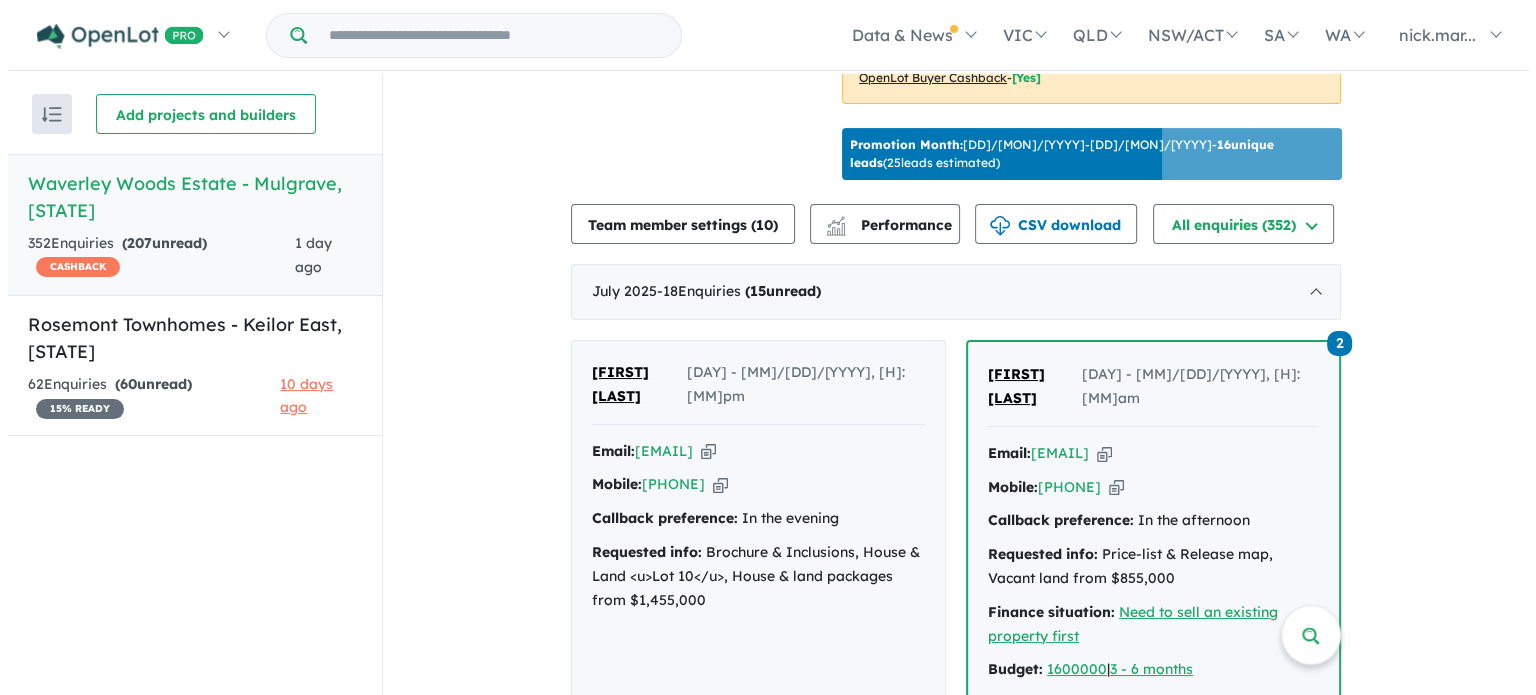 scroll, scrollTop: 700, scrollLeft: 0, axis: vertical 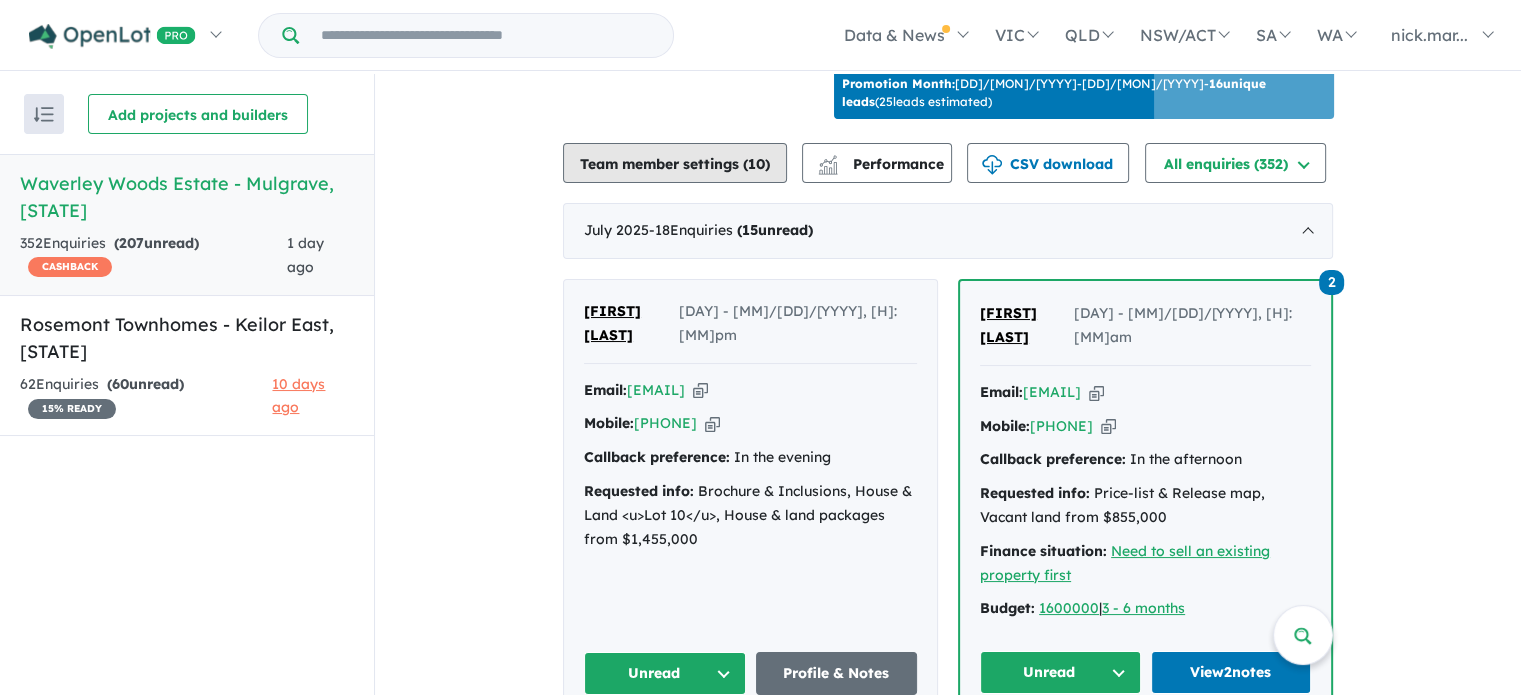 click on "Team member settings ( 10 )" at bounding box center [675, 163] 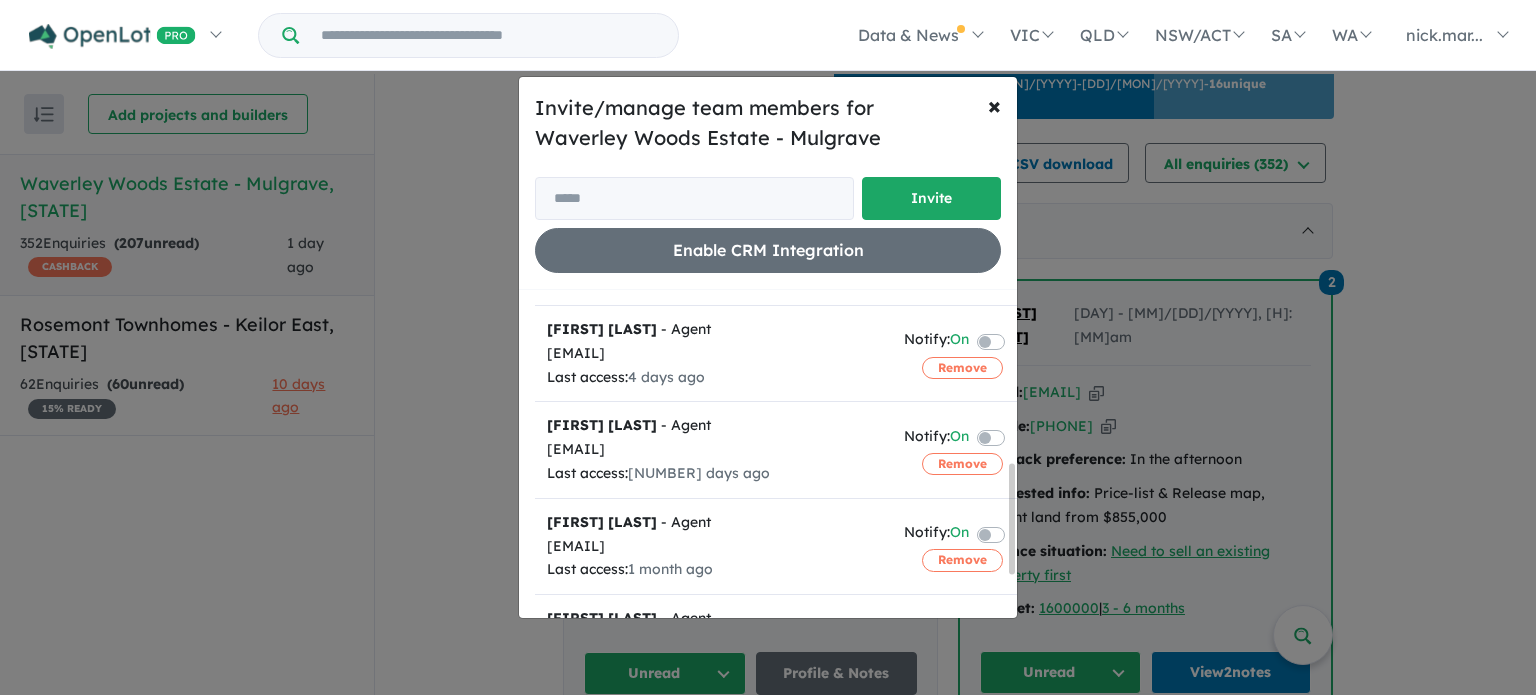 scroll, scrollTop: 600, scrollLeft: 0, axis: vertical 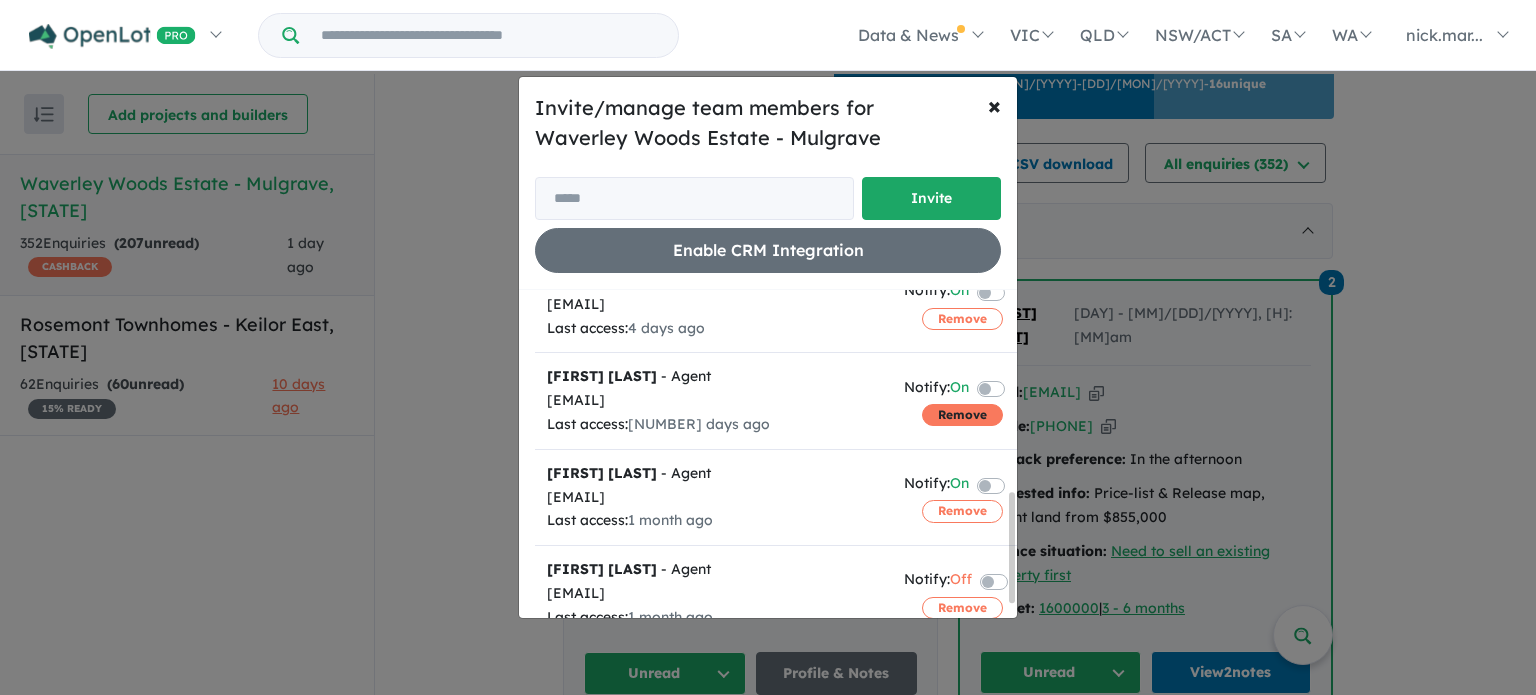 click on "Remove" at bounding box center [962, 415] 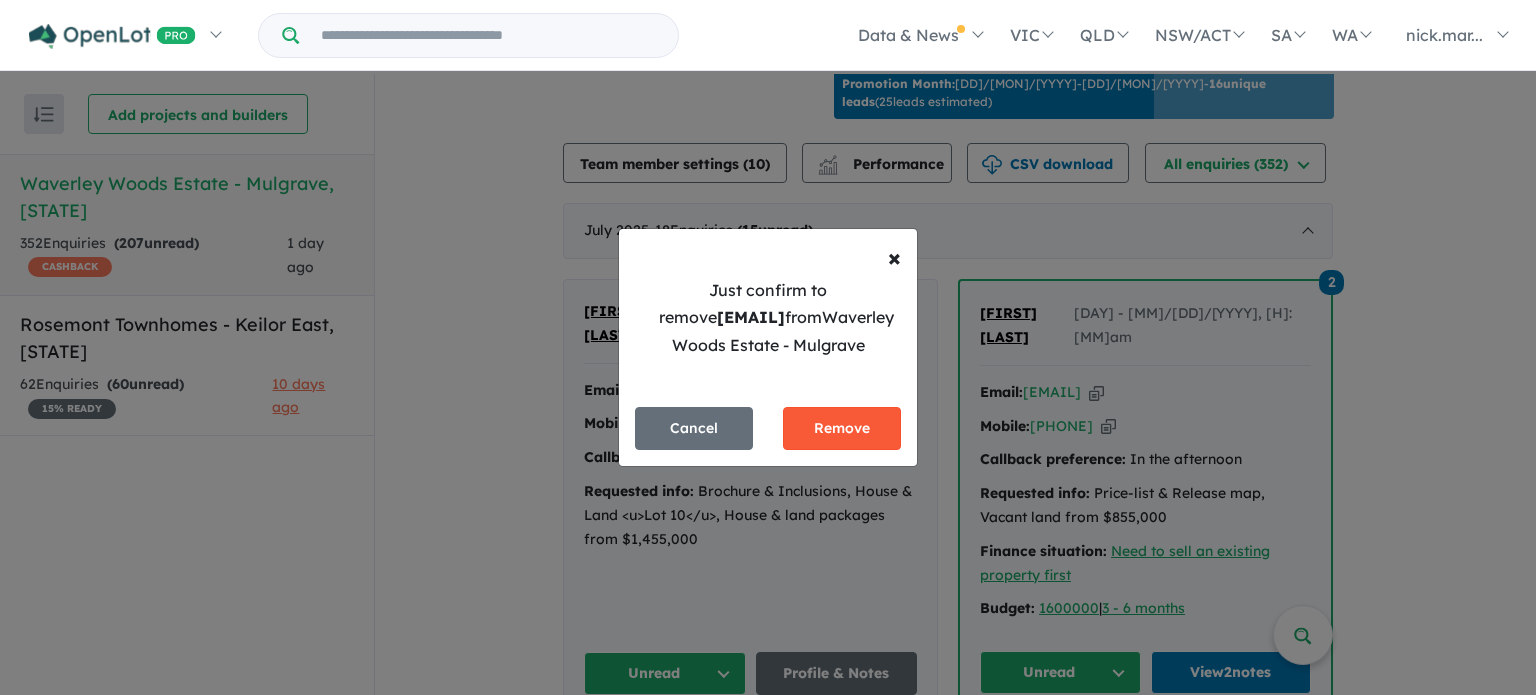 click on "Remove" at bounding box center [842, 428] 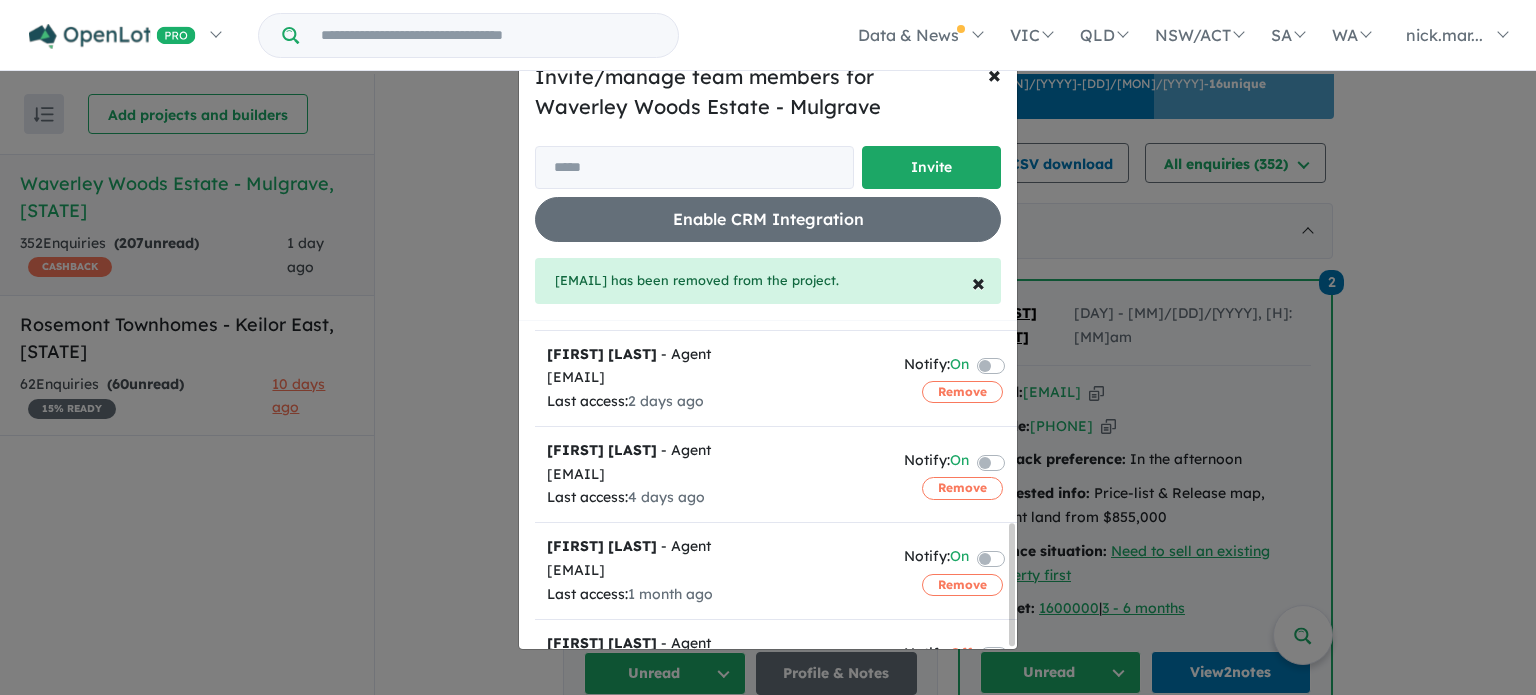 scroll, scrollTop: 542, scrollLeft: 0, axis: vertical 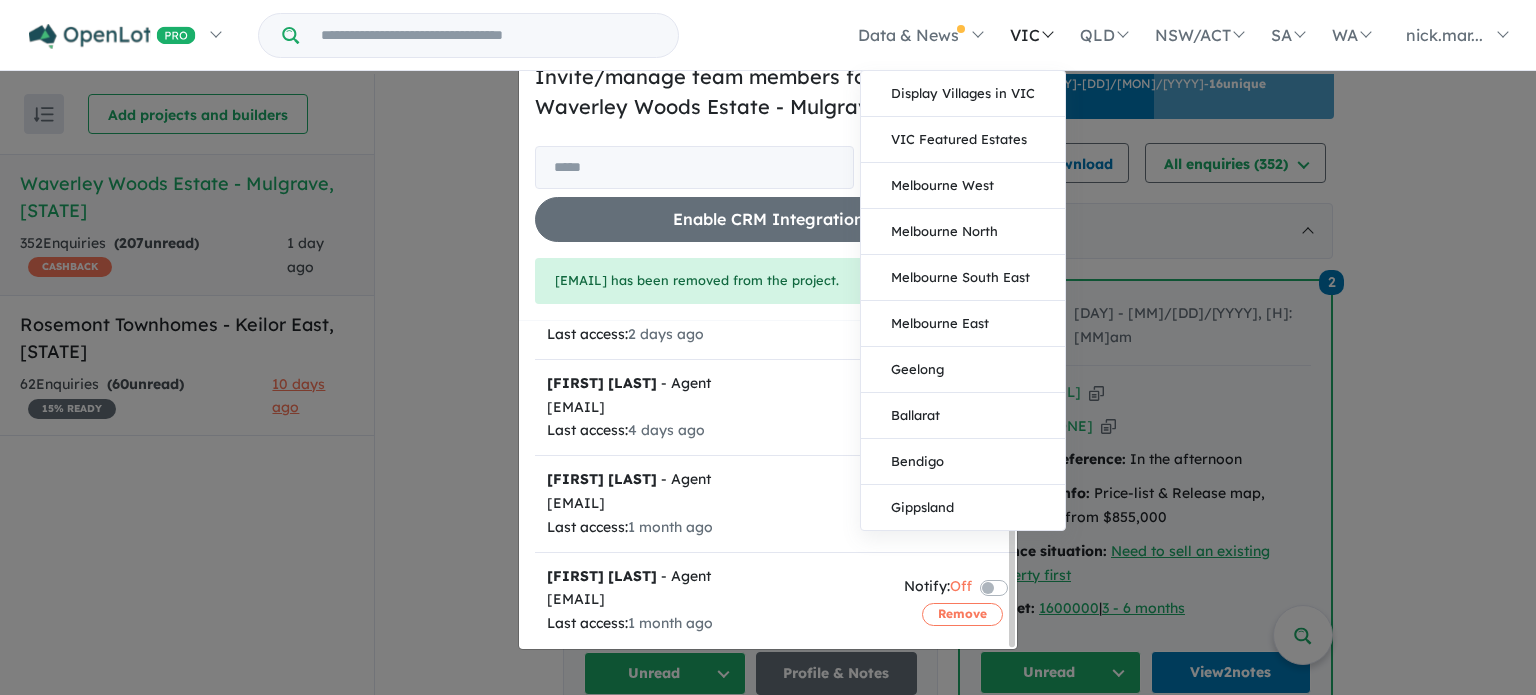 click on "VIC" at bounding box center [1031, 35] 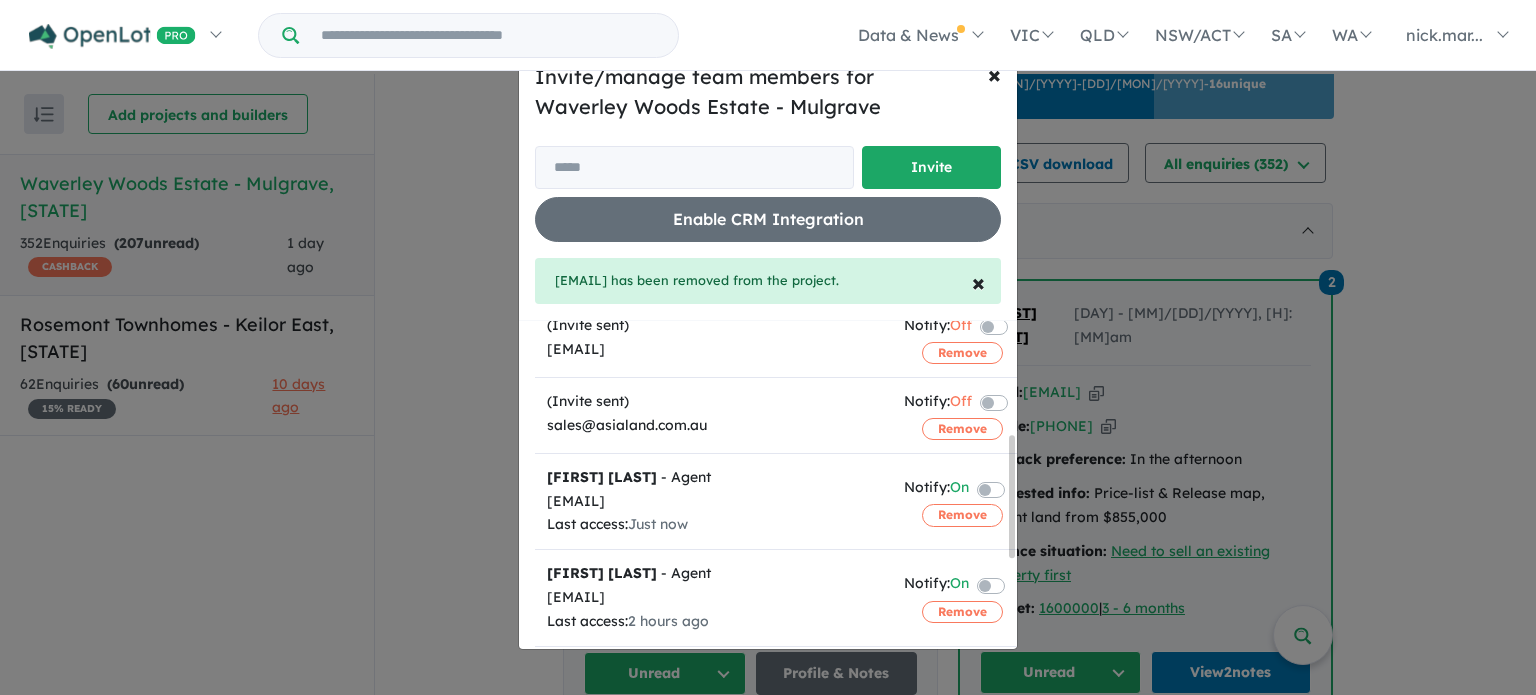 scroll, scrollTop: 0, scrollLeft: 0, axis: both 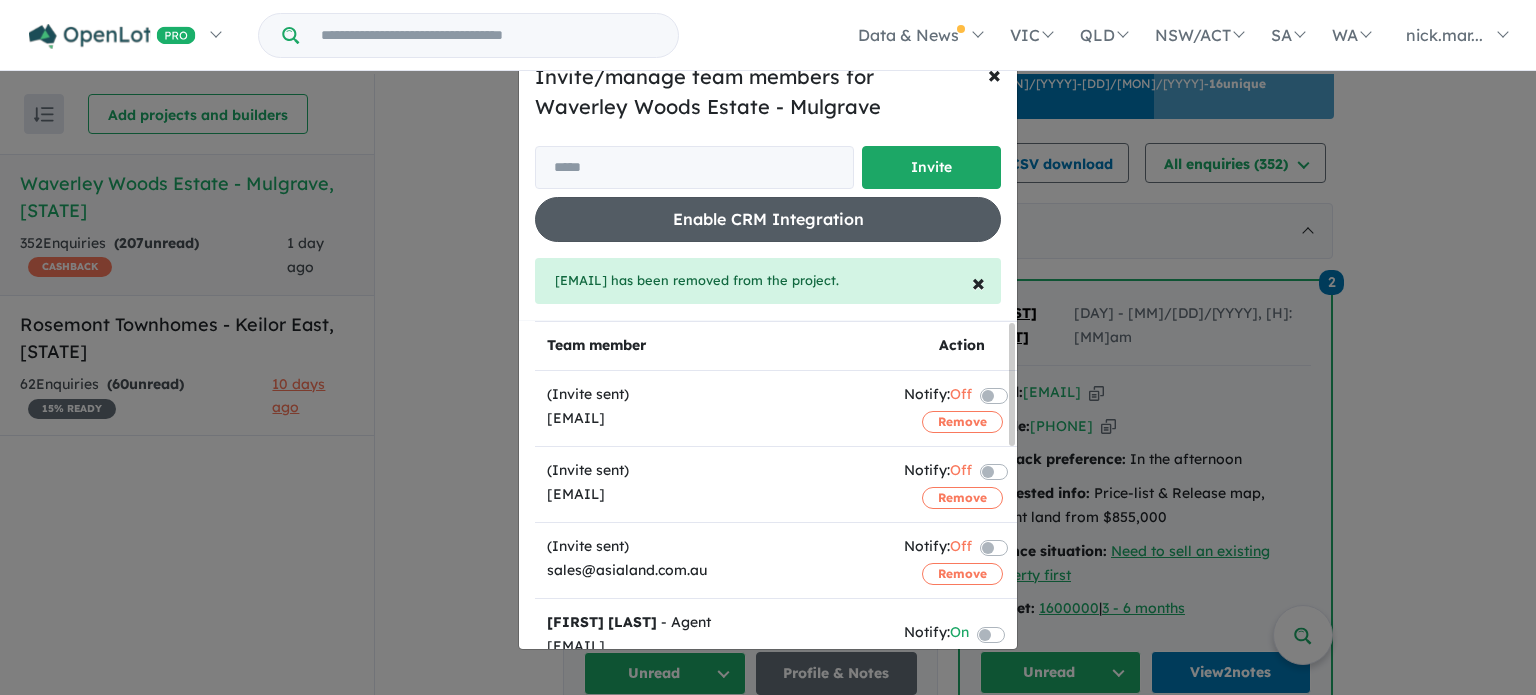 click on "Enable CRM Integration" at bounding box center (768, 219) 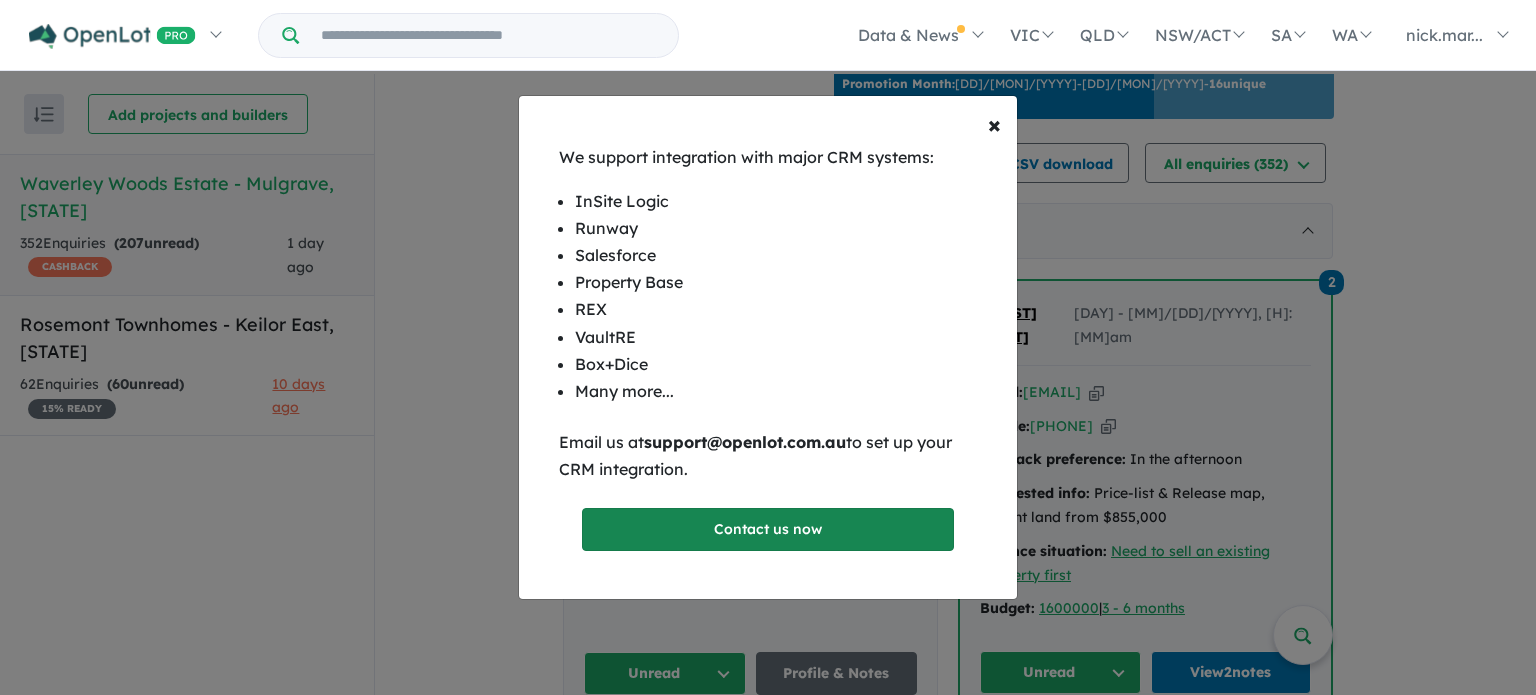 click on "Contact us now" at bounding box center [768, 529] 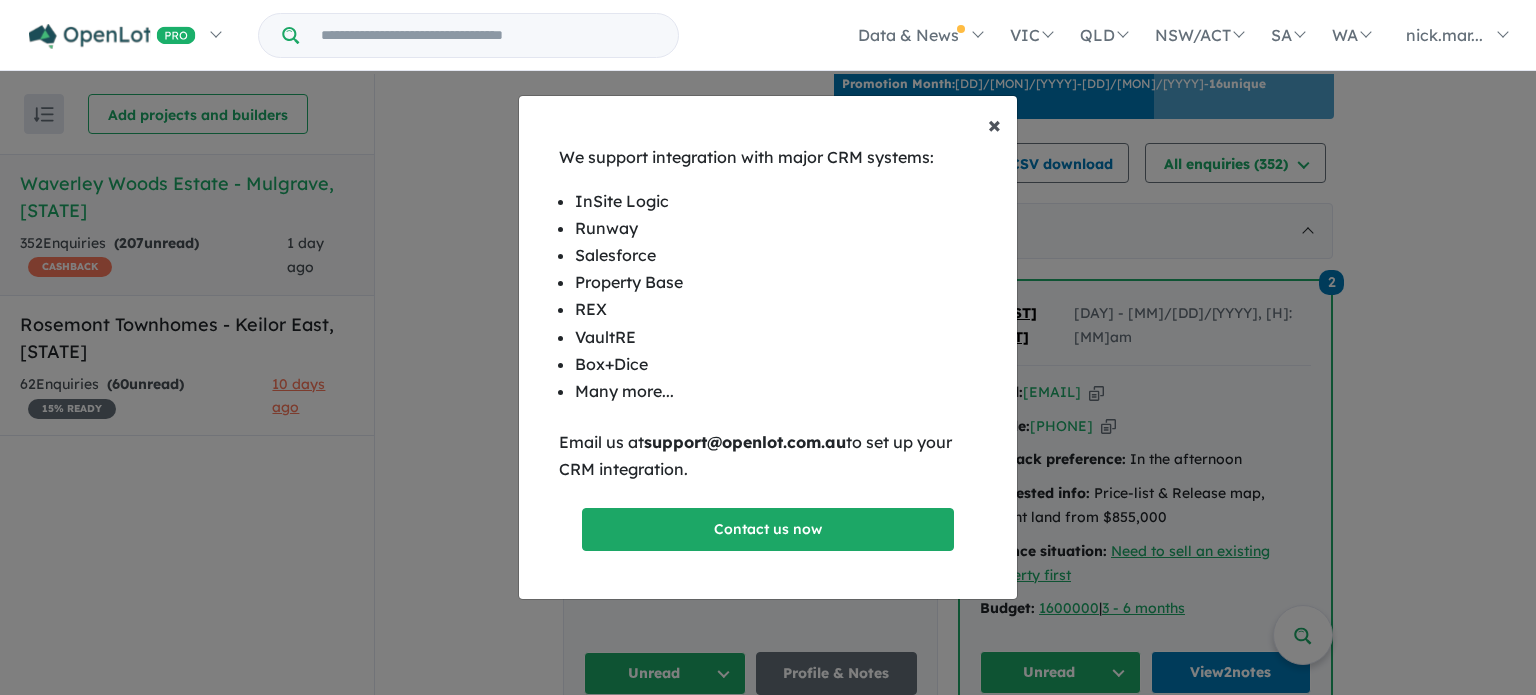 click on "×" at bounding box center (994, 124) 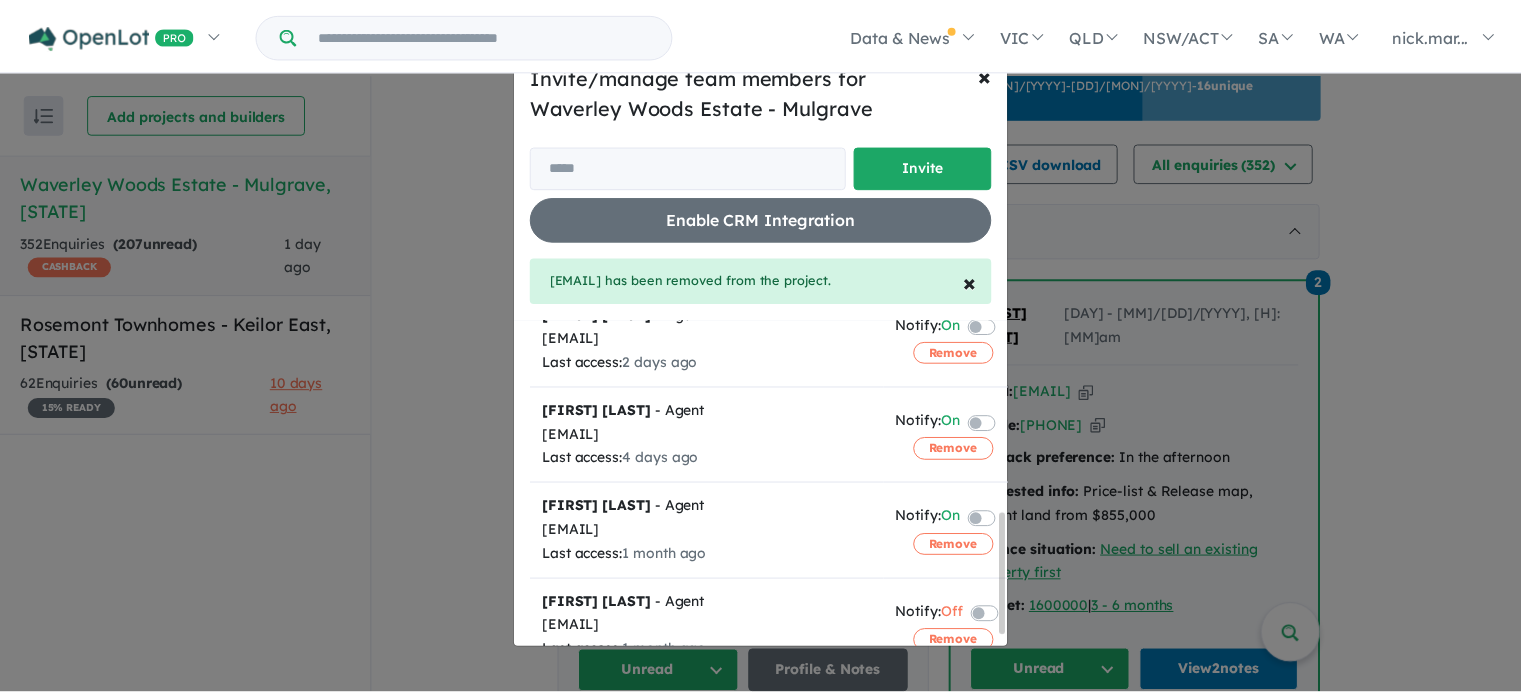 scroll, scrollTop: 542, scrollLeft: 0, axis: vertical 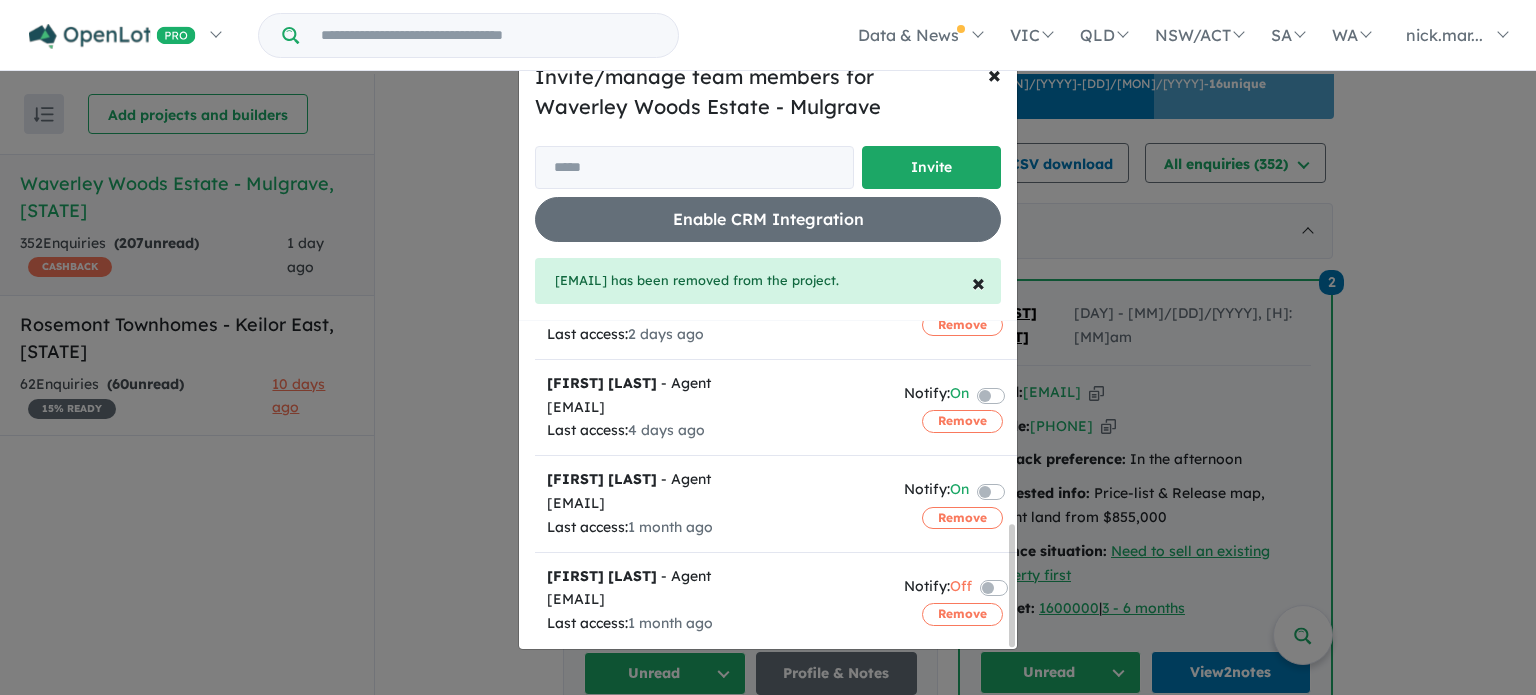 click on "Invite/manage team members for Waverley Woods Estate - Mulgrave Invite Enable CRM Integration jacob@savi.com.au has been removed from the project. × × Close Team member Action (Invite sent) info@asialand.com.au Notify:   Off   Remove (Invite sent) jwells@buxton.com.au Notify:   Off   Remove (Invite sent) sales@asialand.com.au Notify:   Off   Remove Nick Marinakis   - Agent nick.marinakis@areal.com.au Last access:  1 minute ago Notify:   On   Remove Bryan Ng   - Agent bryan.ng@areal.com.au Last access:  2 hours ago Notify:   On   Remove Jasmine Tay   - Agent jasmine.tay@asialand.com.au Last access:  2 days ago Notify:   On   Remove Janna Huynh   - Agent sales-admin@areal.com.au Last access:  4 days ago Notify:   On   Remove Meg McGlone   - Agent meg@savi.com.au Last access:  1 month ago Notify:   On   Remove Eoin Mac Namee   - Agent eoin@savi.com.au Last access:  1 month ago Notify:   Off   Remove" at bounding box center [768, 347] 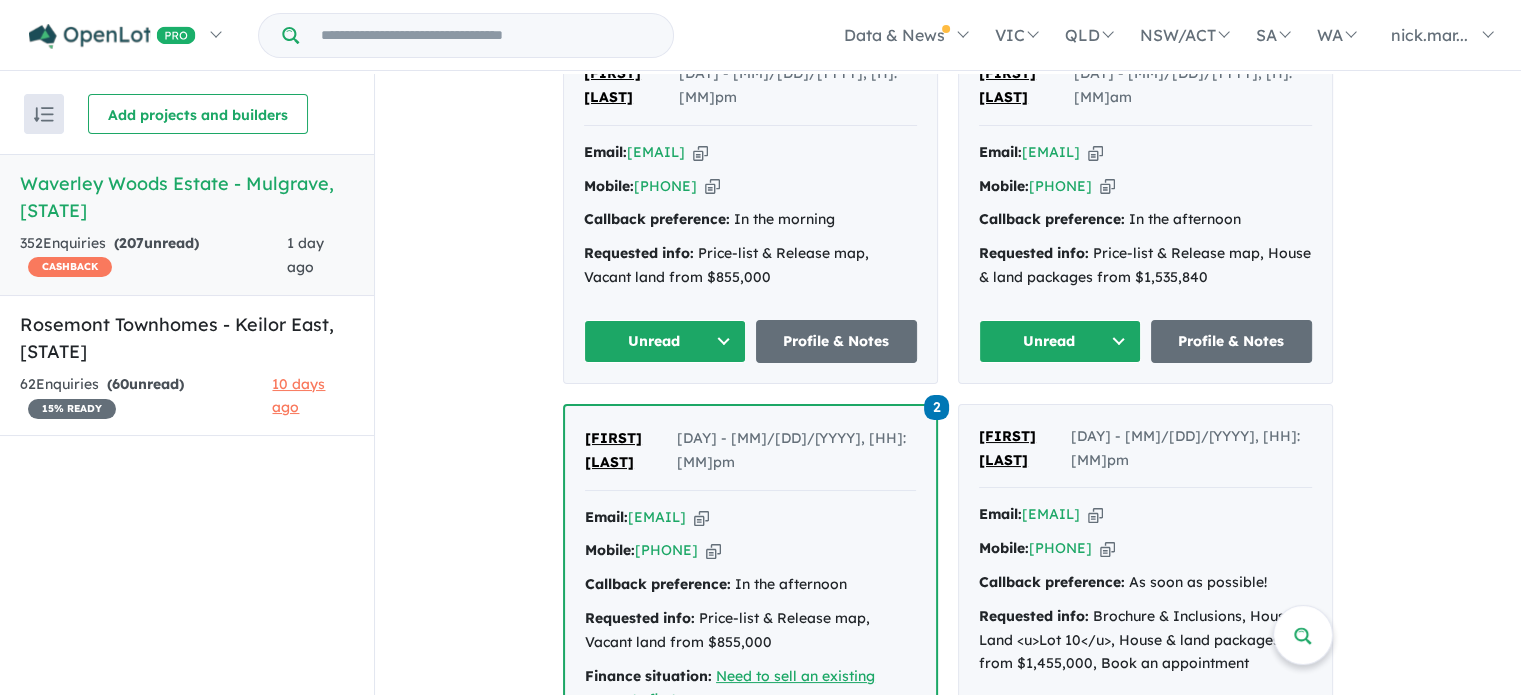 scroll, scrollTop: 1500, scrollLeft: 0, axis: vertical 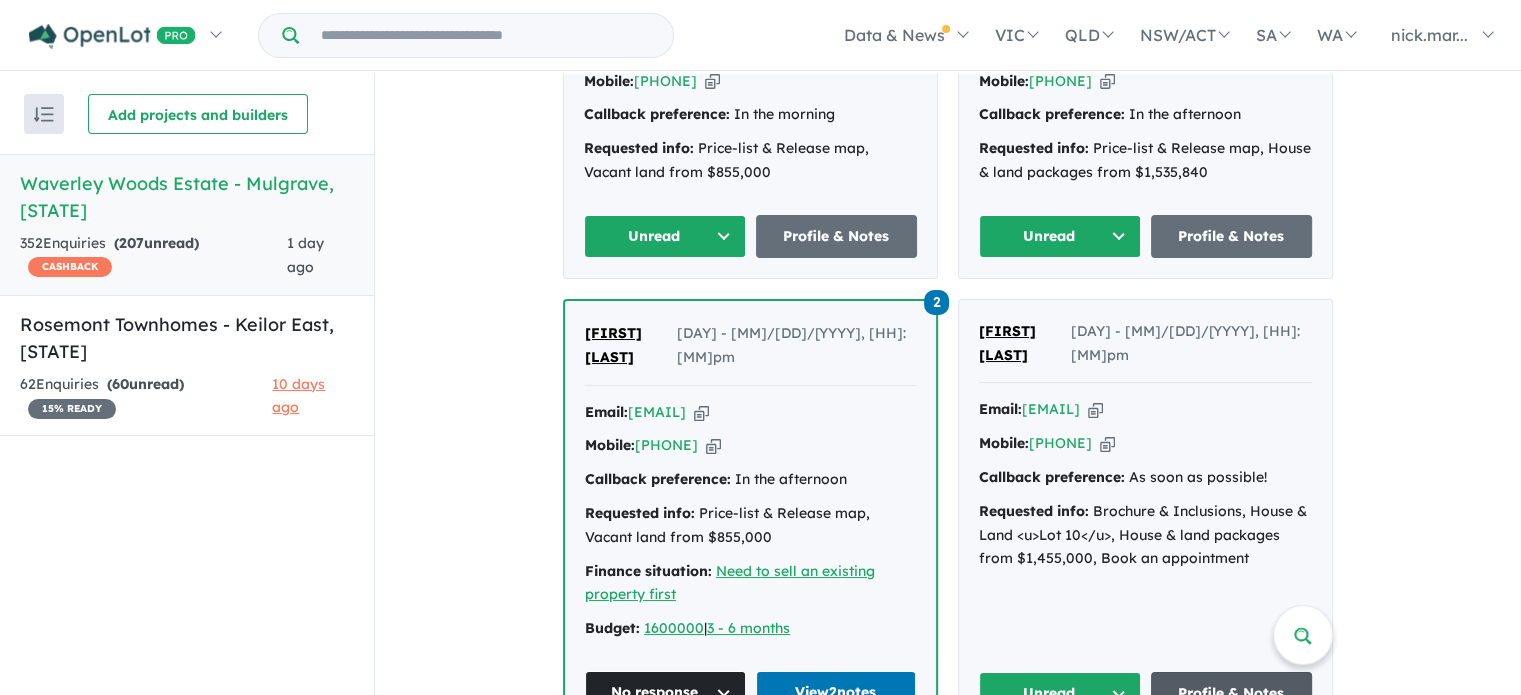 click on "Profile & Notes" at bounding box center [1232, 693] 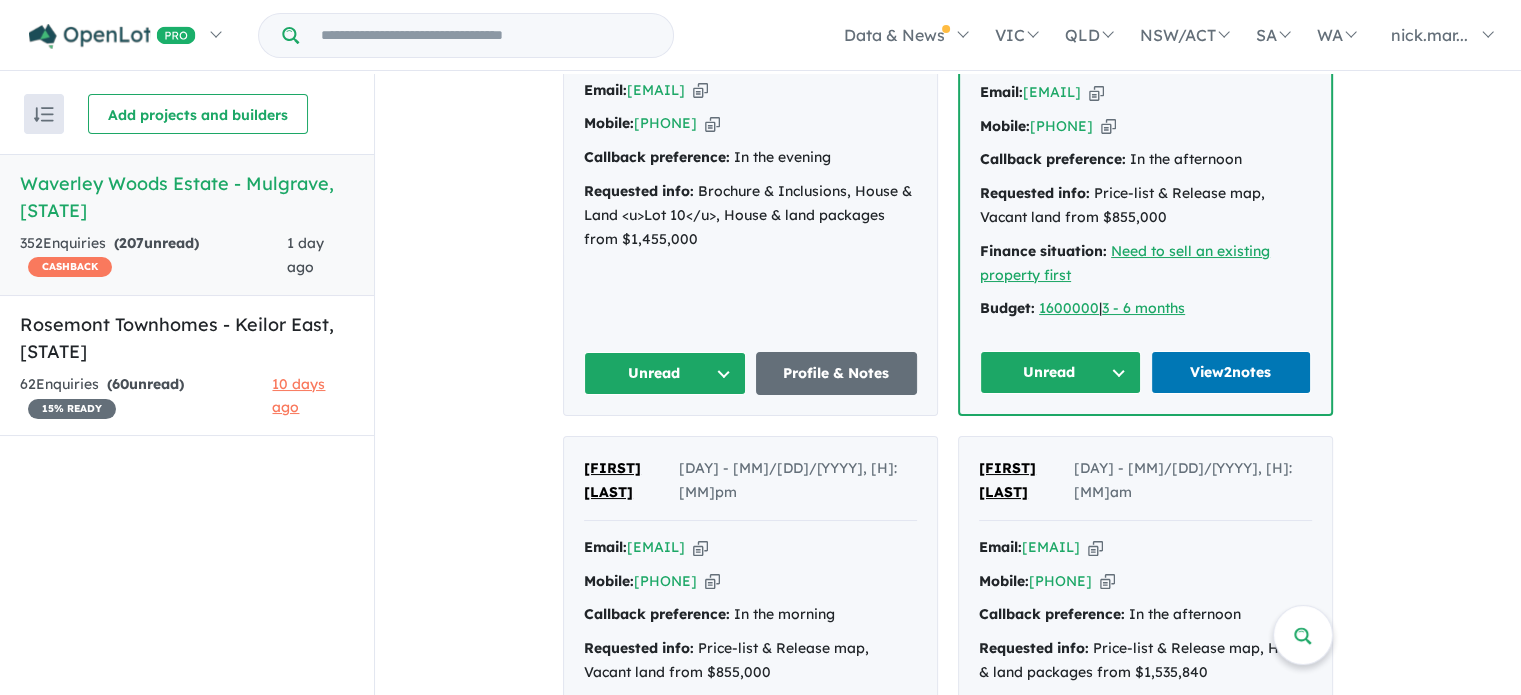 scroll, scrollTop: 900, scrollLeft: 0, axis: vertical 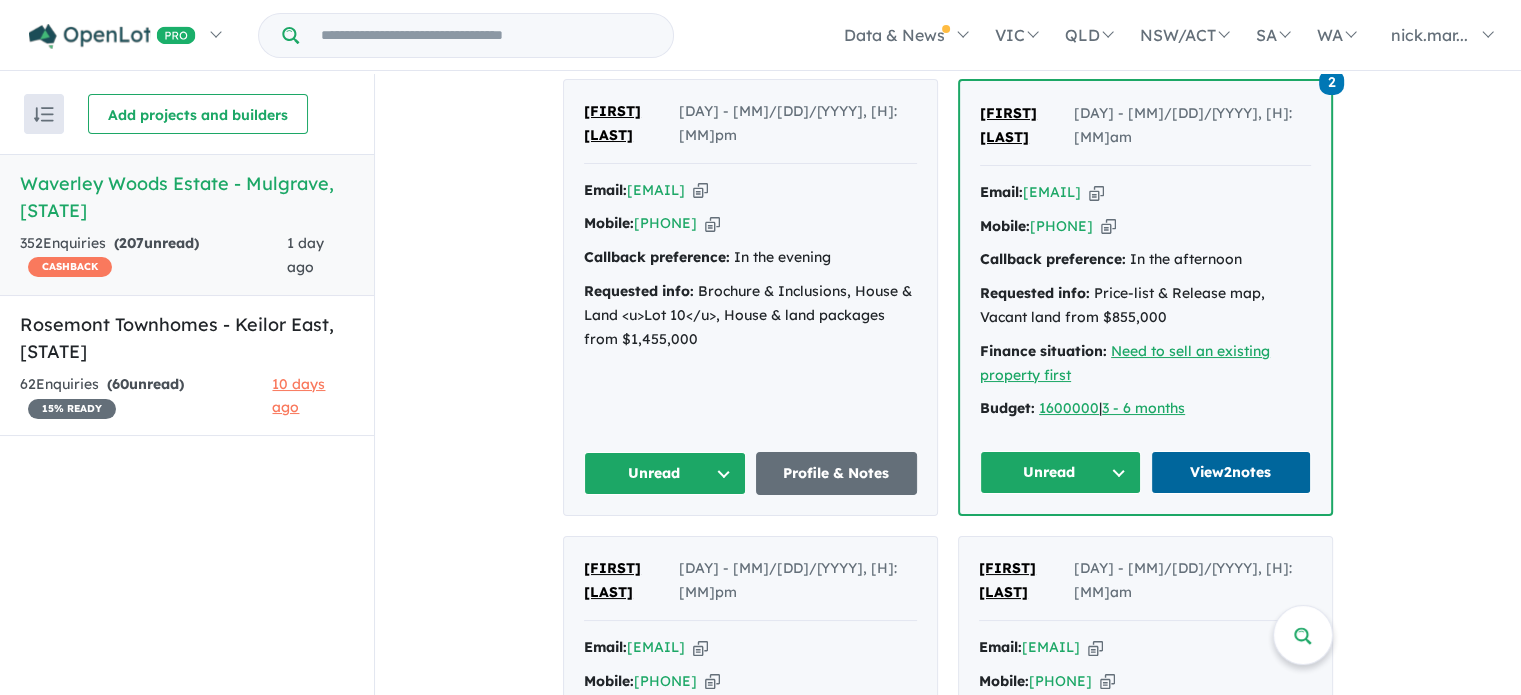 click on "View  2  notes" at bounding box center [1231, 472] 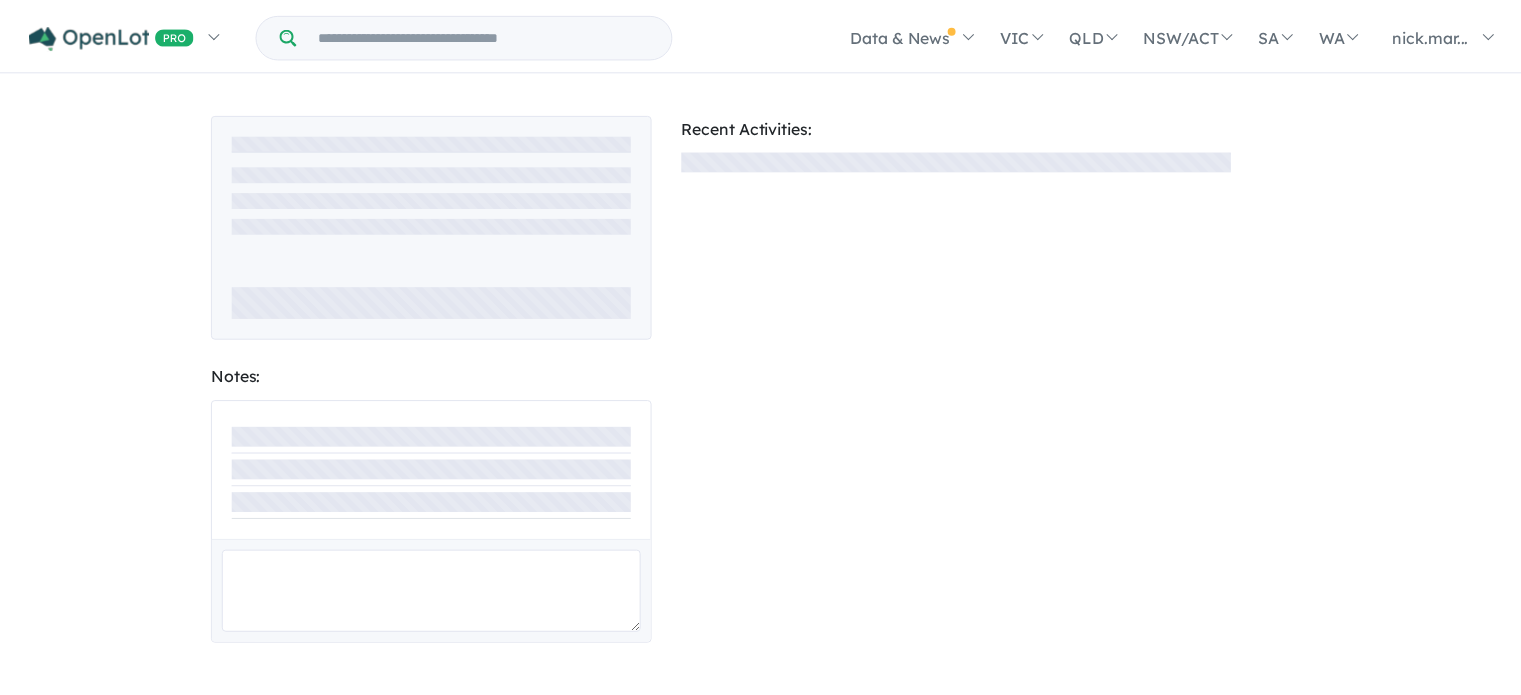 scroll, scrollTop: 0, scrollLeft: 0, axis: both 